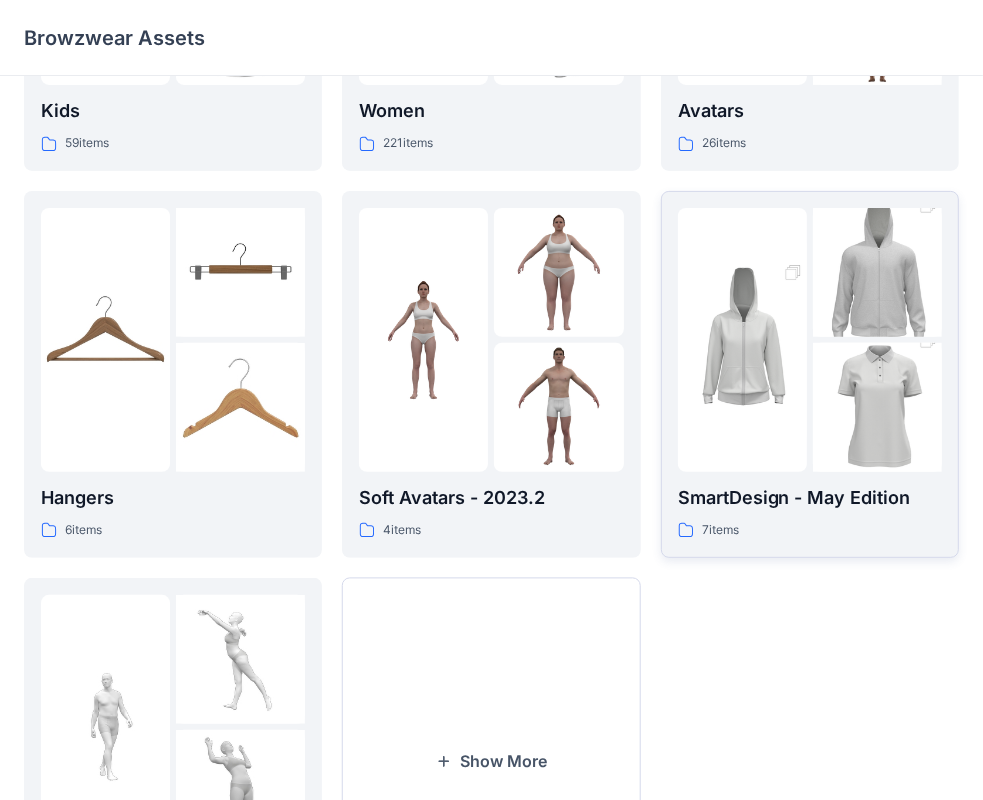 scroll, scrollTop: 196, scrollLeft: 0, axis: vertical 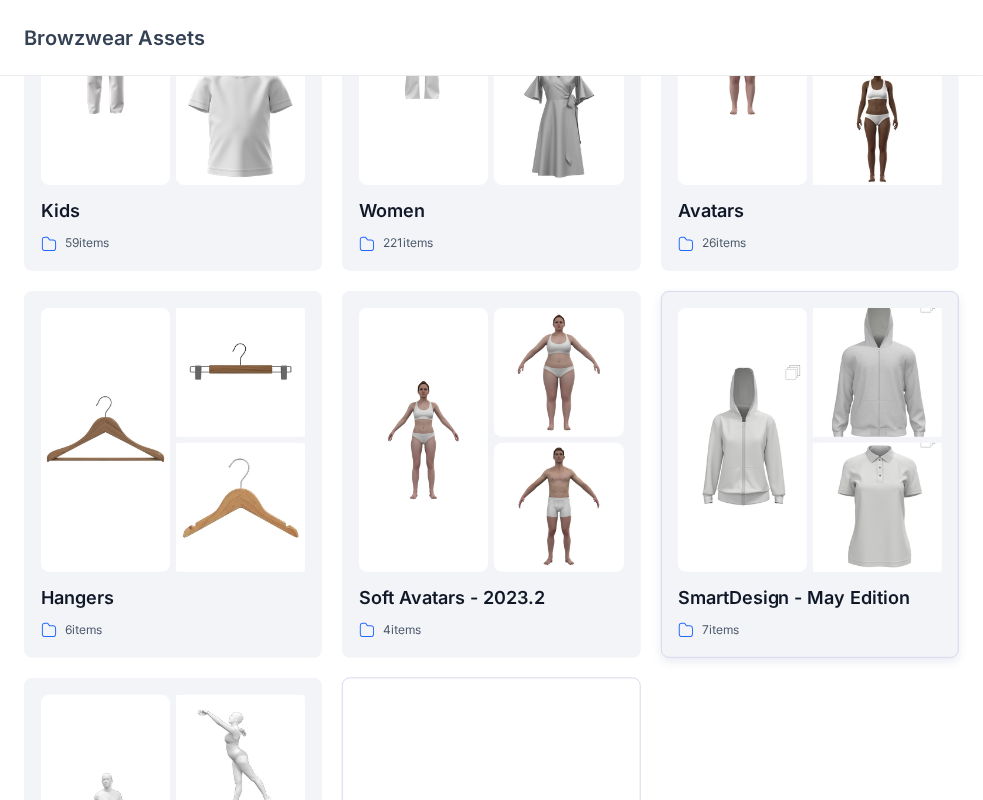 click on "SmartDesign - May Edition 7  items" at bounding box center (810, 612) 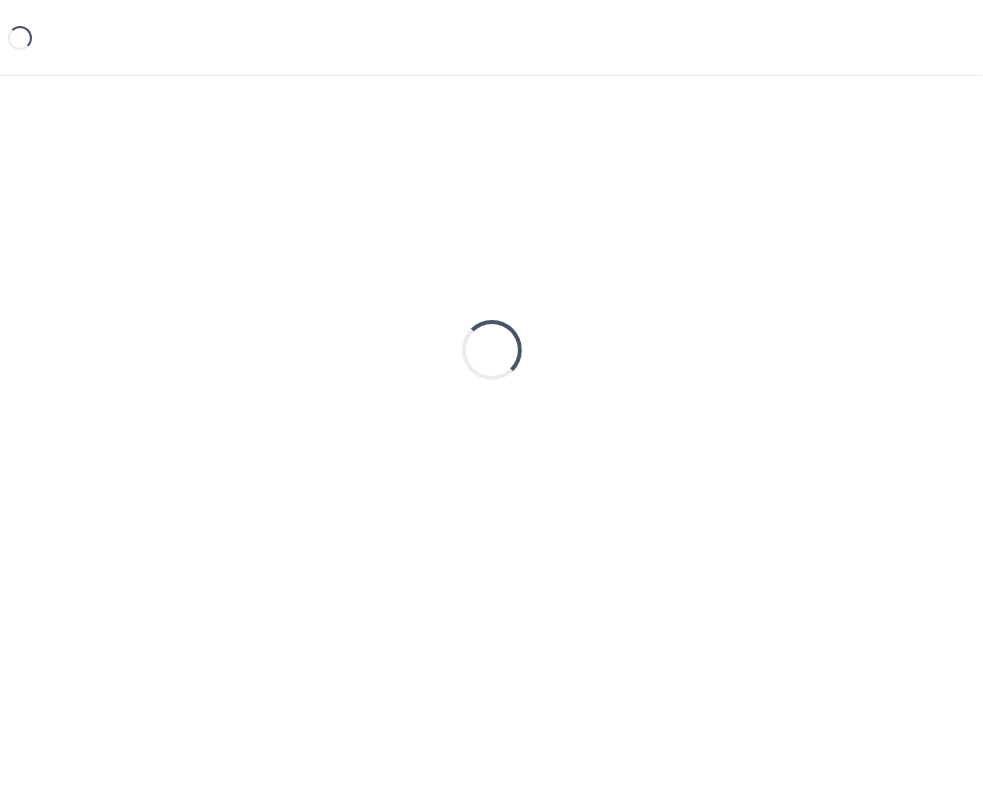 scroll, scrollTop: 0, scrollLeft: 0, axis: both 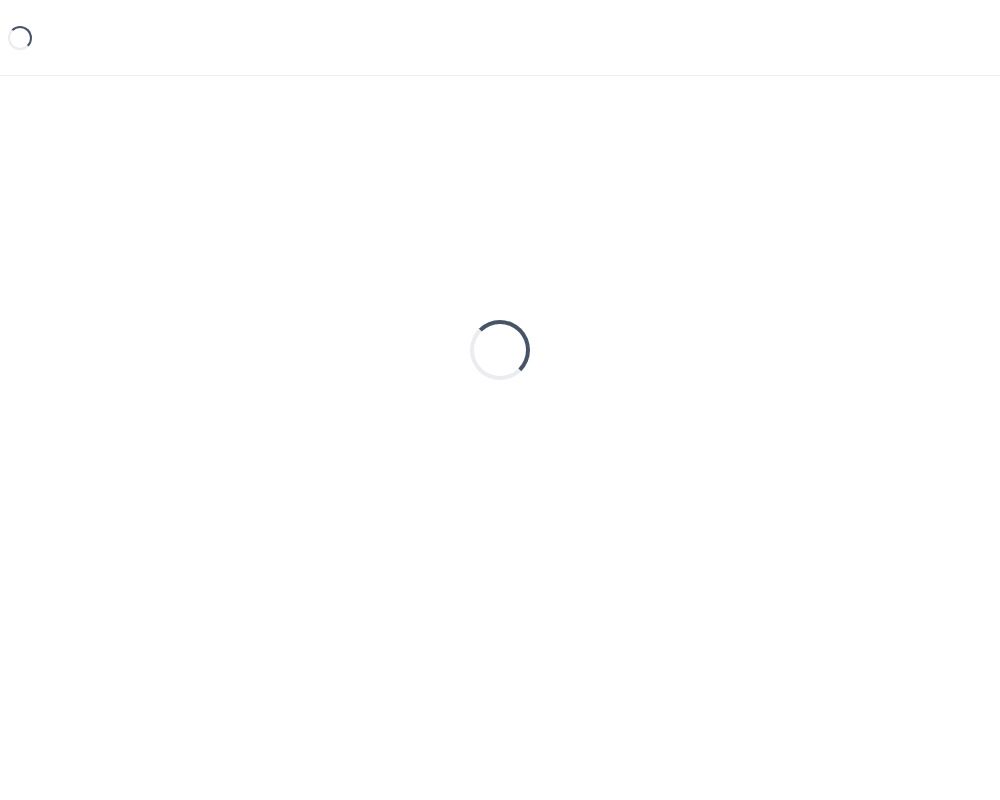 click on "Loading..." at bounding box center (500, 406) 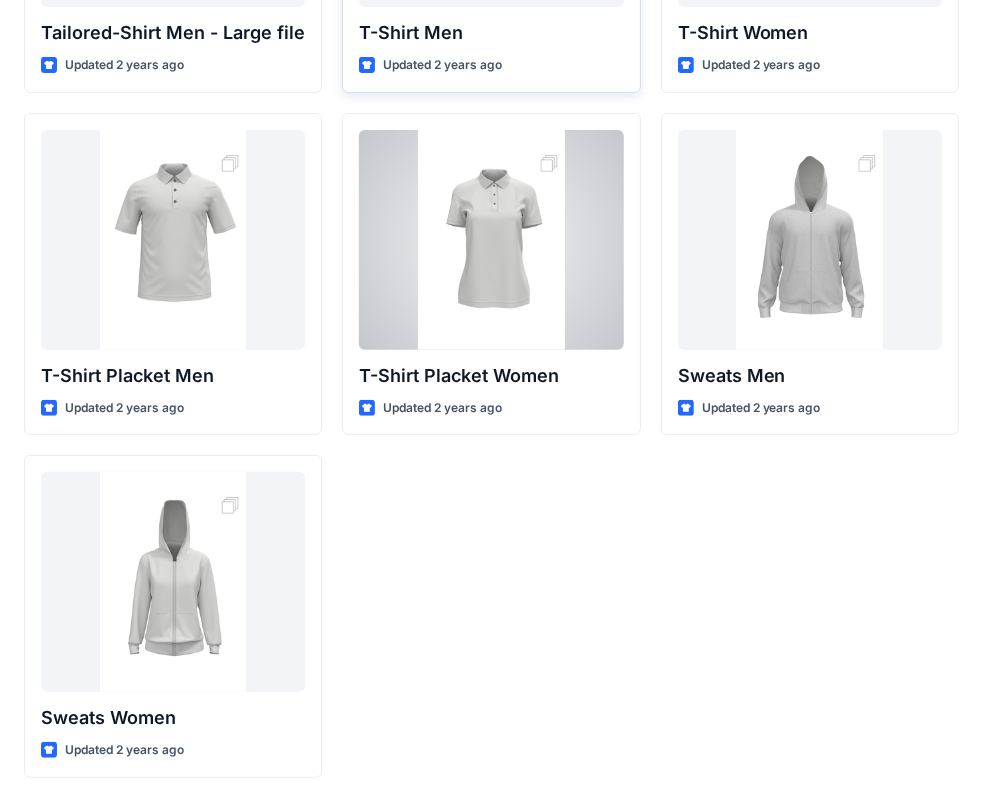 scroll, scrollTop: 0, scrollLeft: 0, axis: both 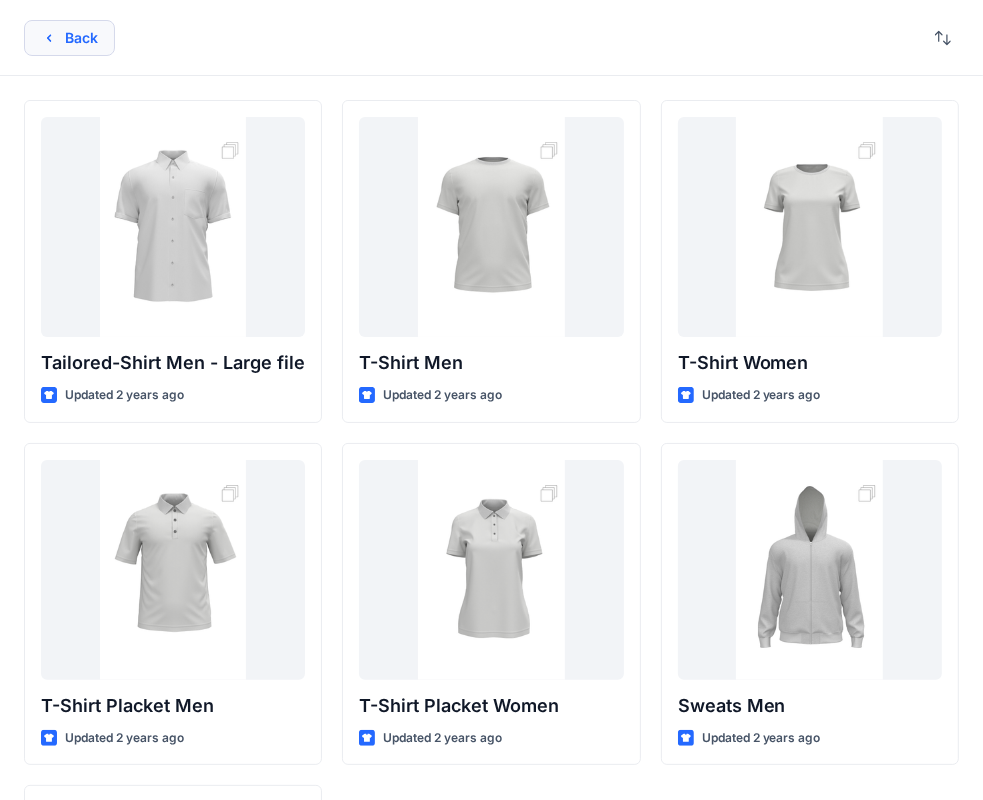click on "Back" at bounding box center (69, 38) 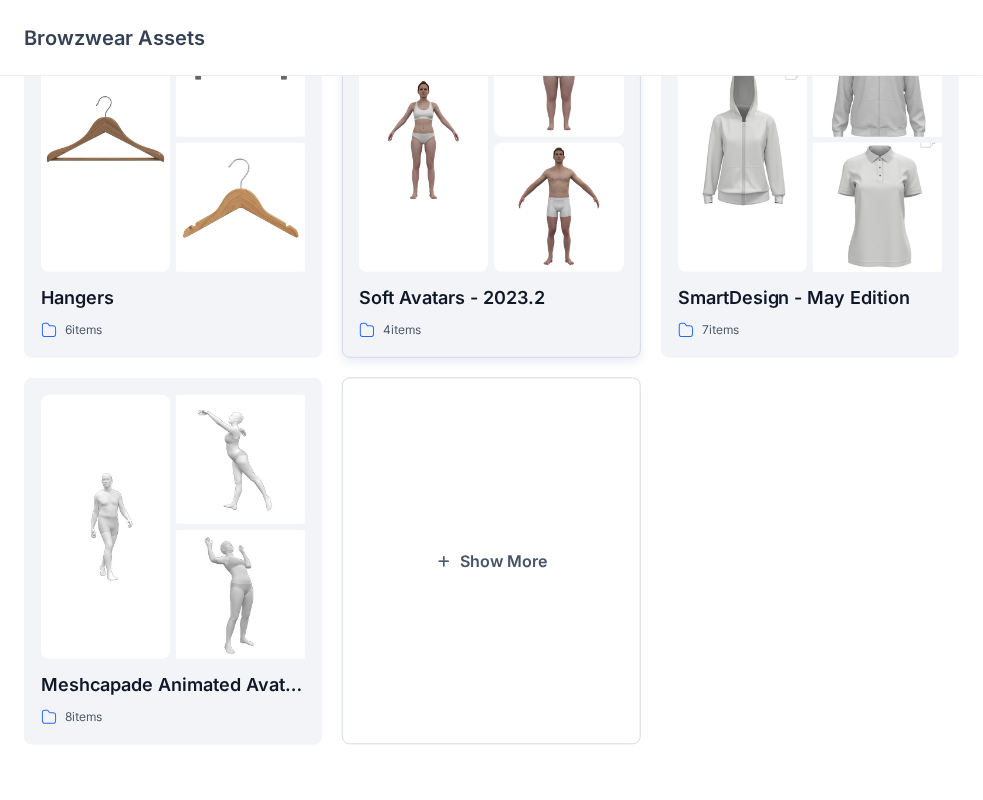 scroll, scrollTop: 296, scrollLeft: 0, axis: vertical 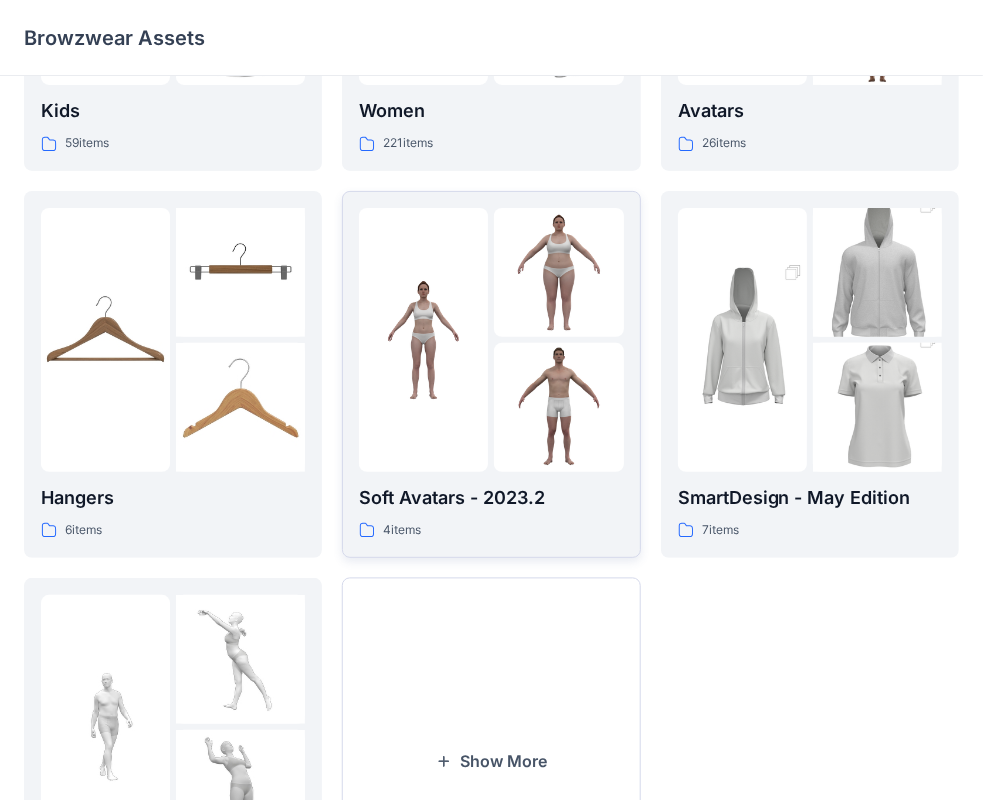 click on "Soft Avatars - 2023.2 4  items" at bounding box center (491, 512) 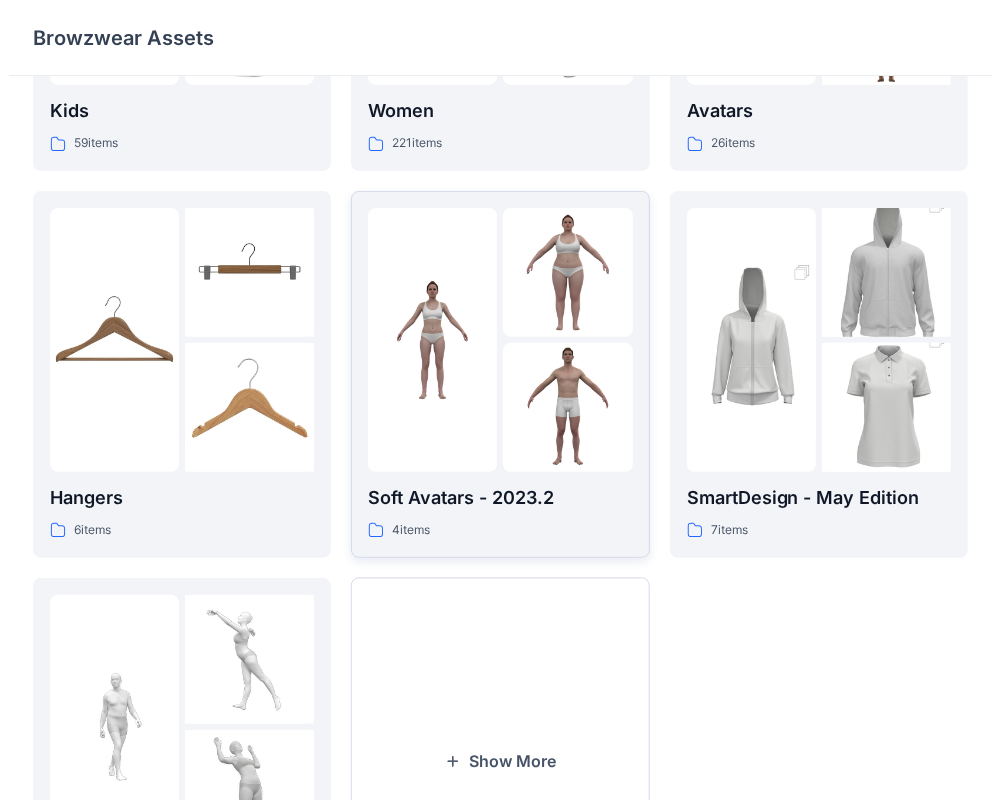 scroll, scrollTop: 0, scrollLeft: 0, axis: both 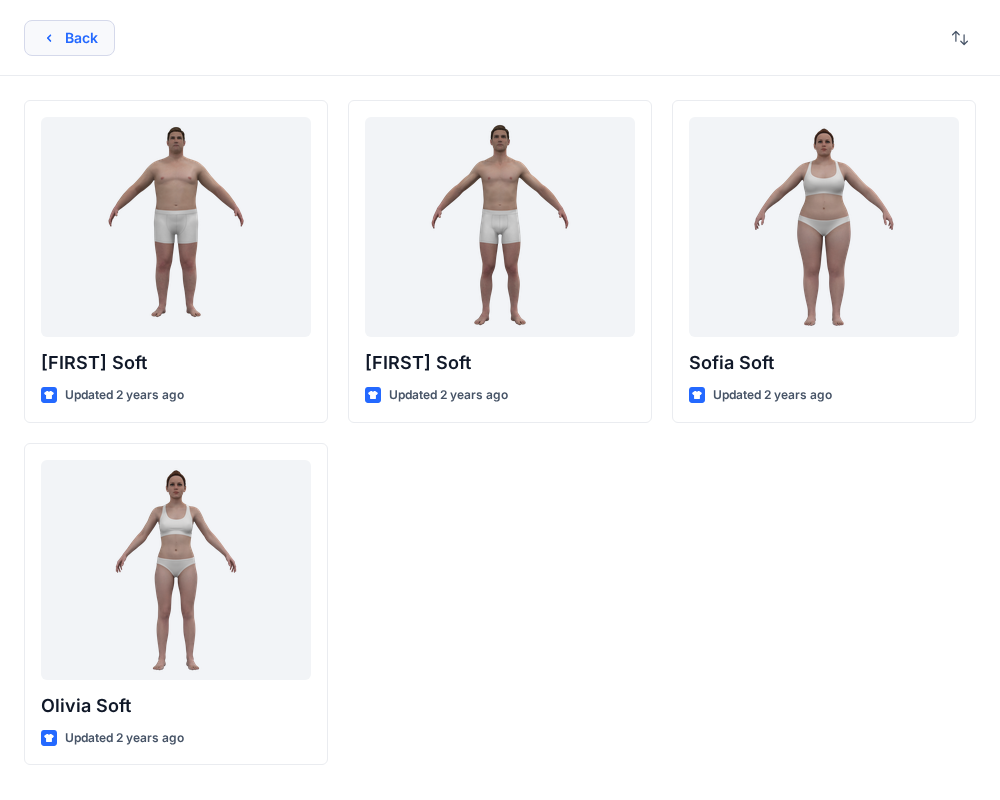 click 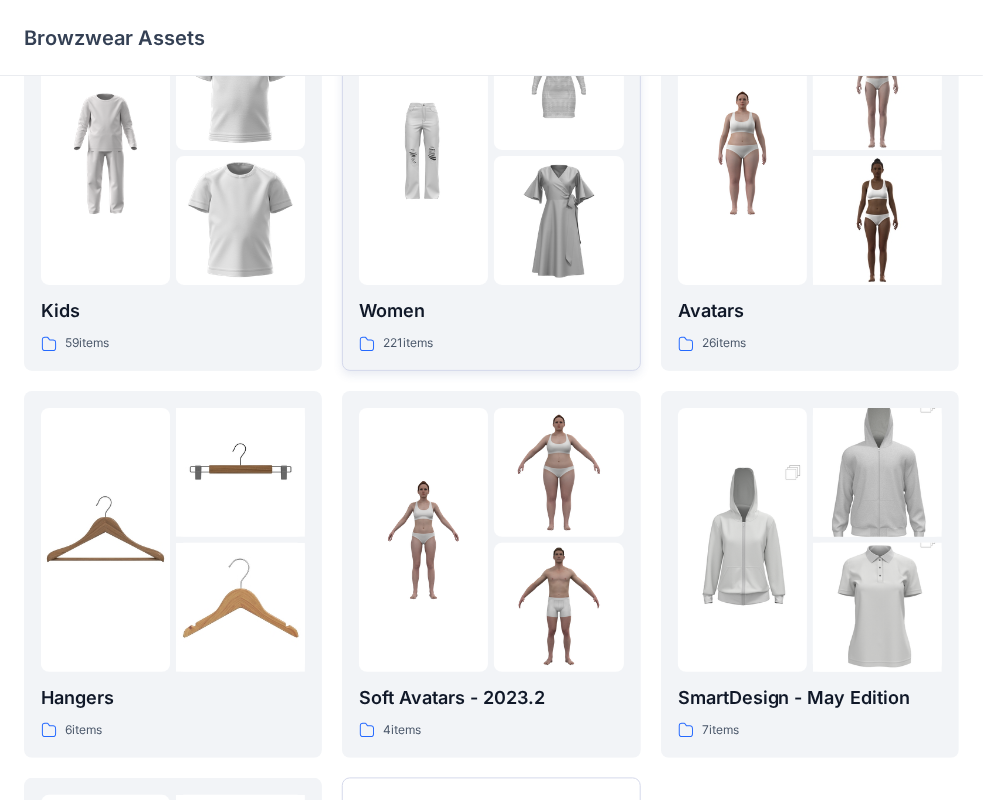 scroll, scrollTop: 0, scrollLeft: 0, axis: both 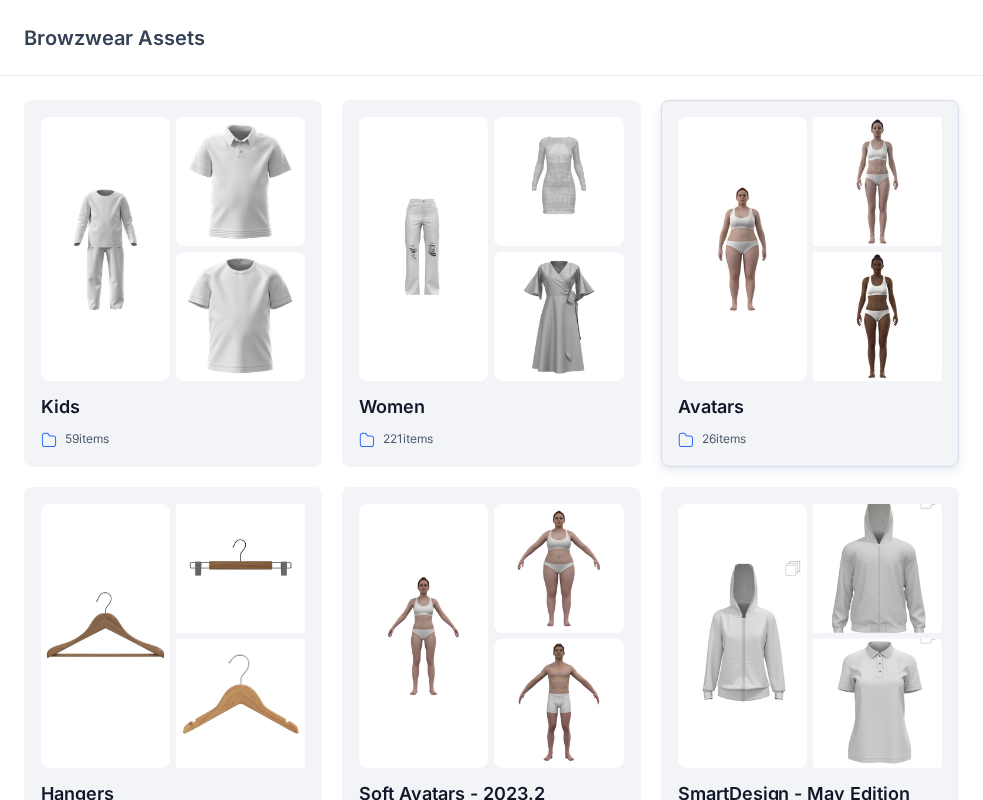 click on "26  items" at bounding box center (810, 439) 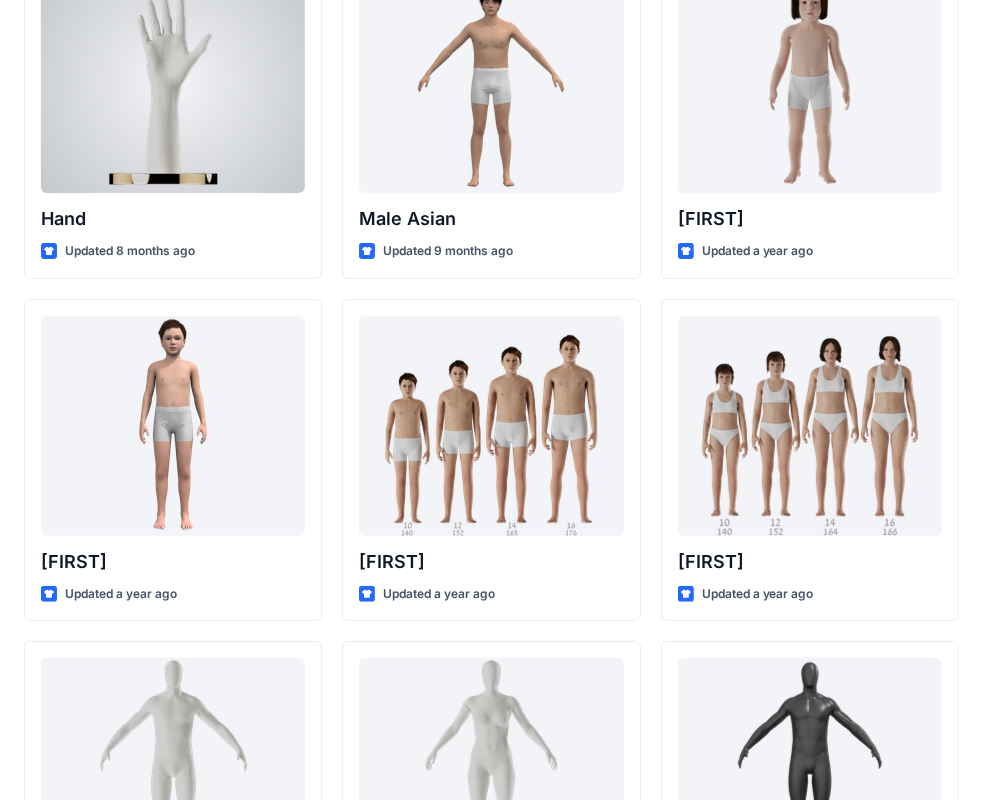 scroll, scrollTop: 0, scrollLeft: 0, axis: both 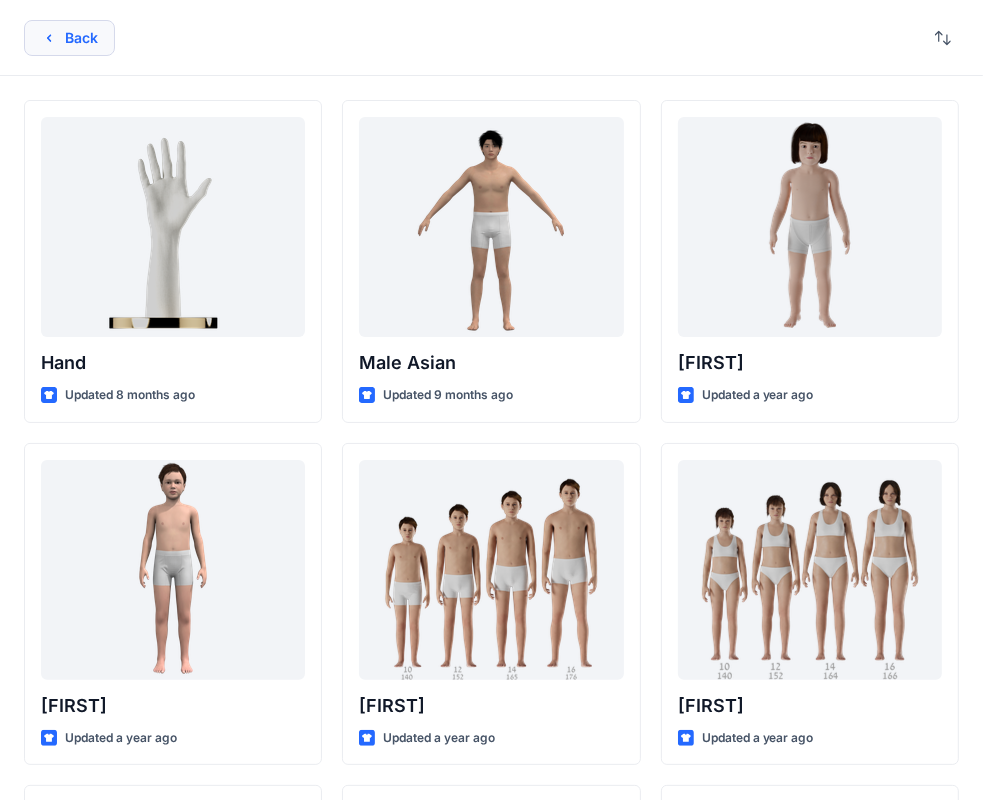 click 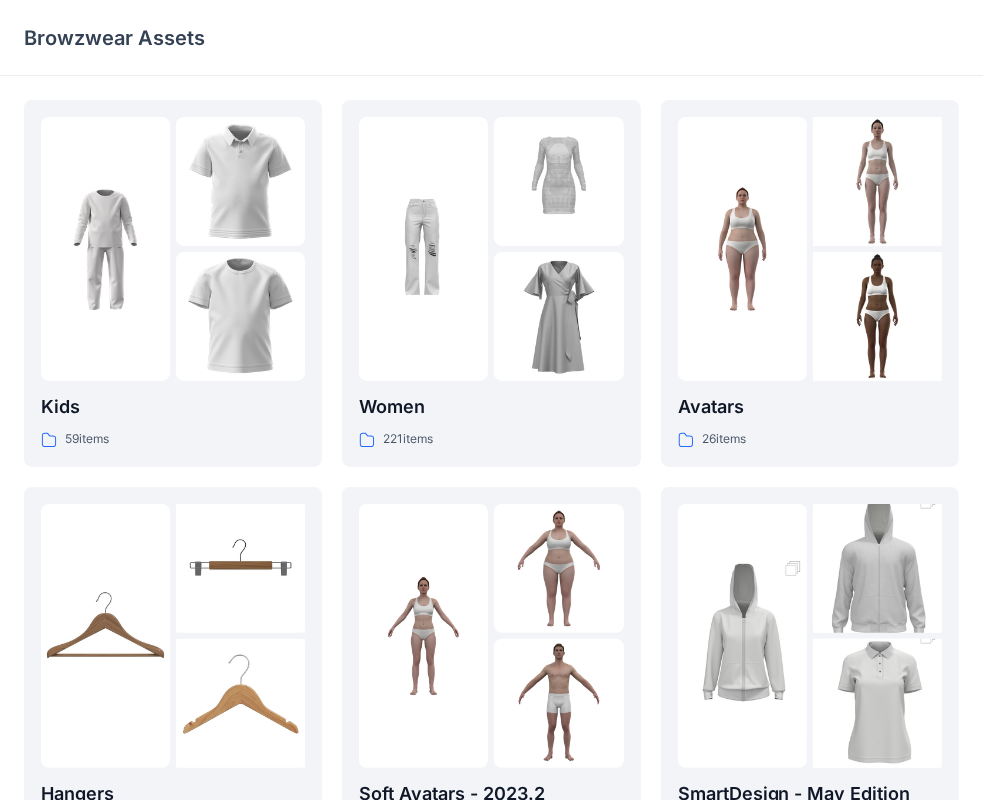 scroll, scrollTop: 496, scrollLeft: 0, axis: vertical 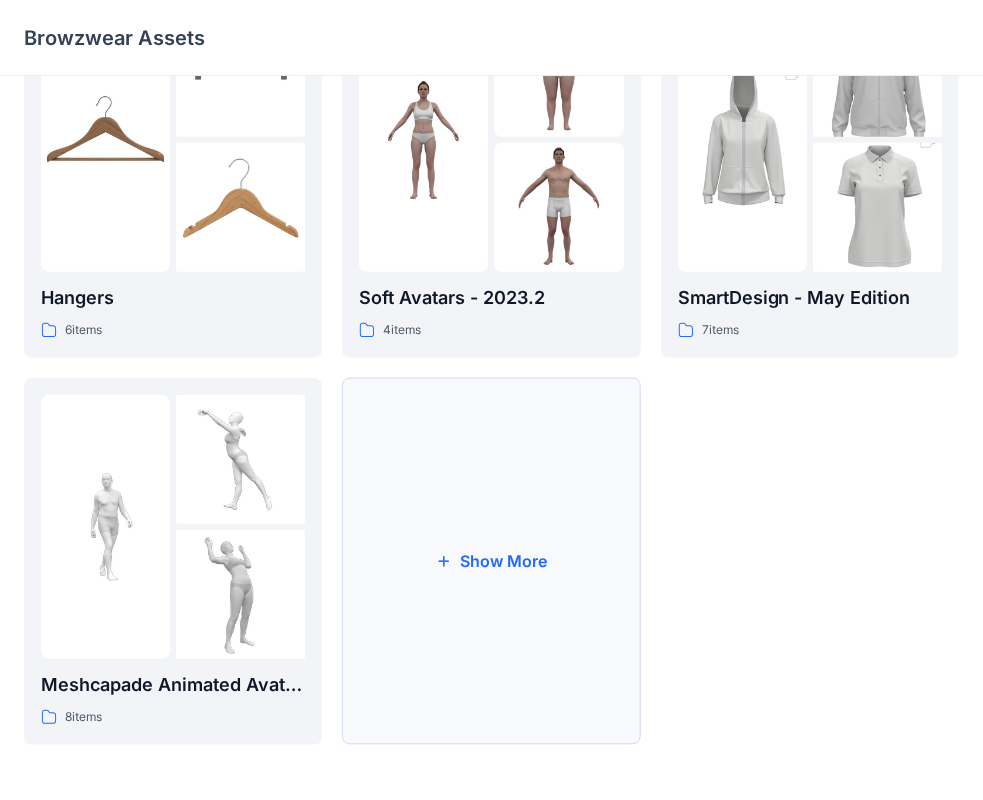 click on "Show More" at bounding box center (491, 561) 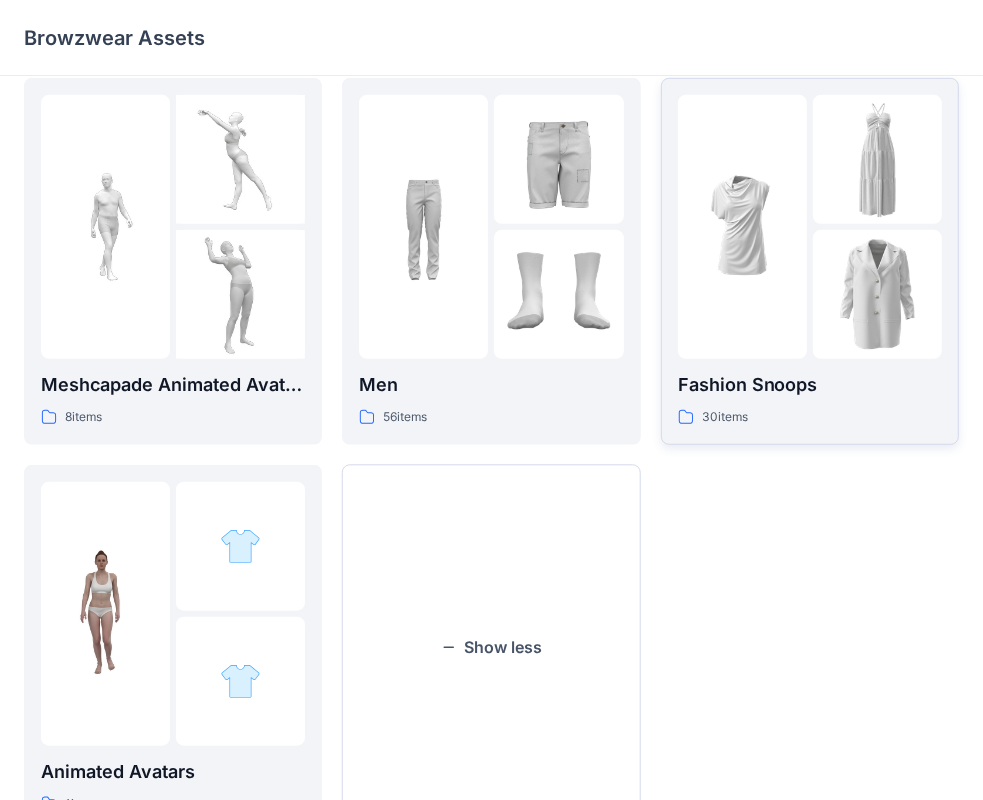 scroll, scrollTop: 884, scrollLeft: 0, axis: vertical 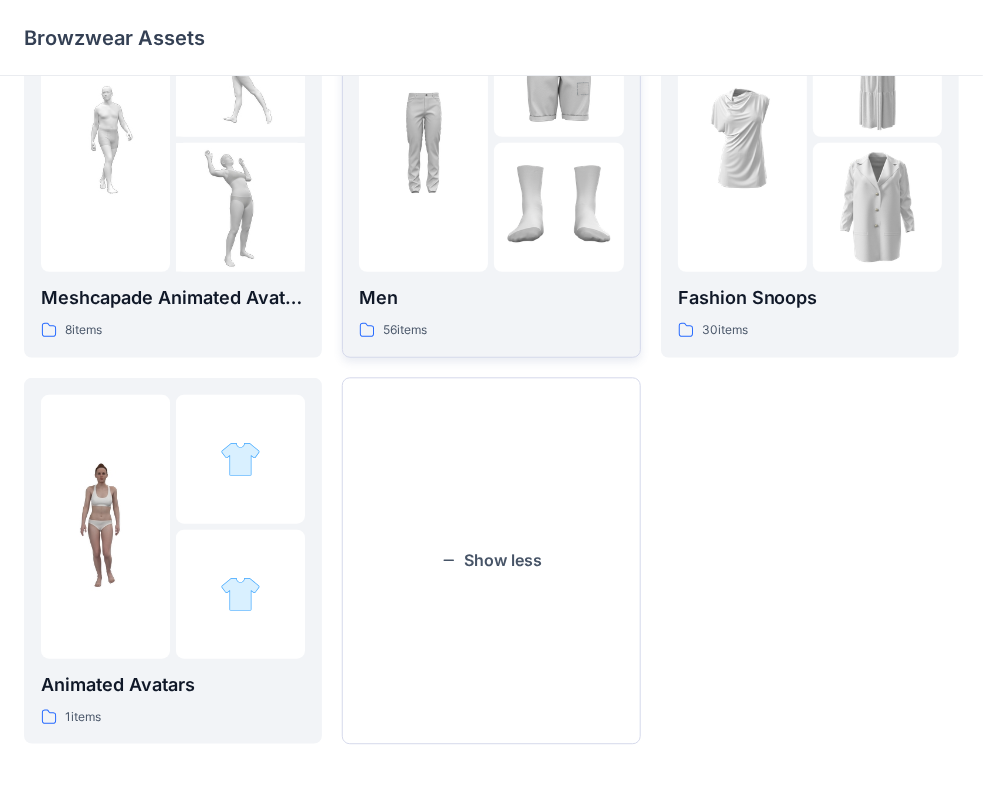 click on "Men" at bounding box center (491, 298) 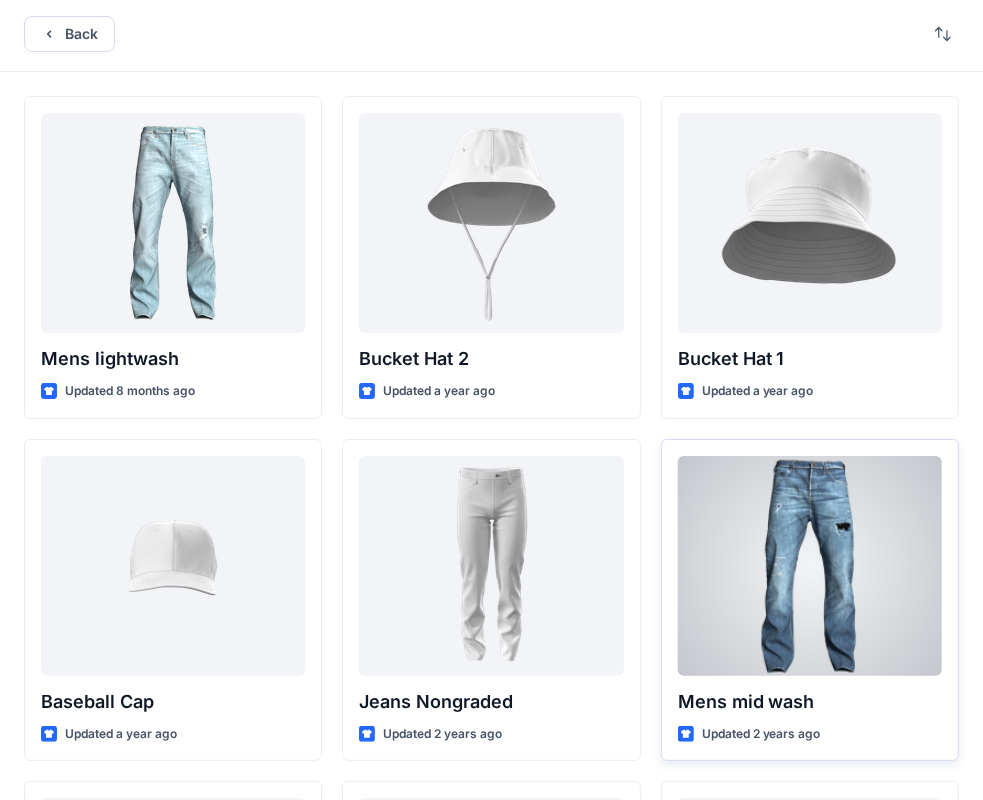 scroll, scrollTop: 104, scrollLeft: 0, axis: vertical 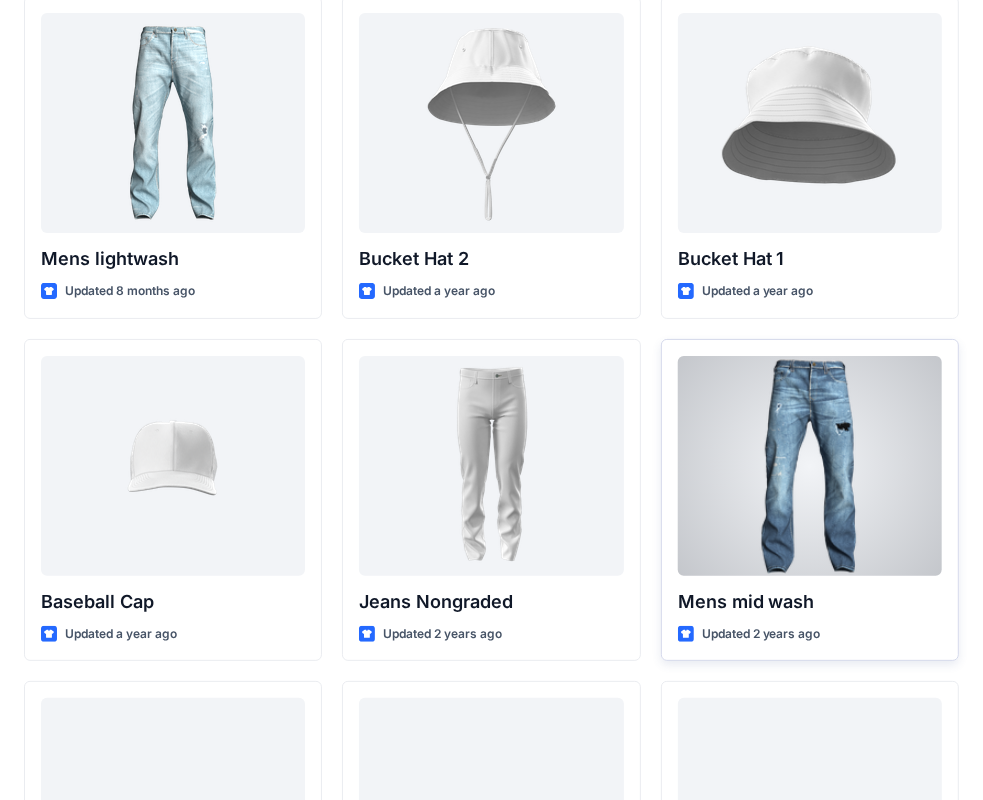 click at bounding box center (810, 466) 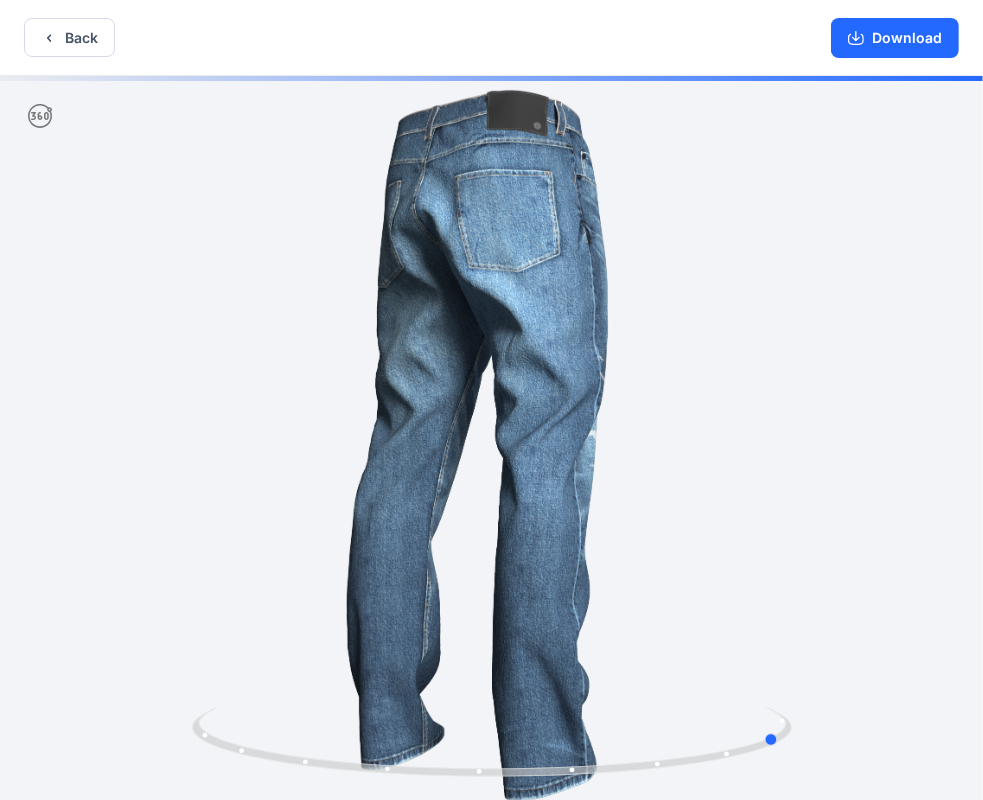 drag, startPoint x: 459, startPoint y: 490, endPoint x: 220, endPoint y: 485, distance: 239.05229 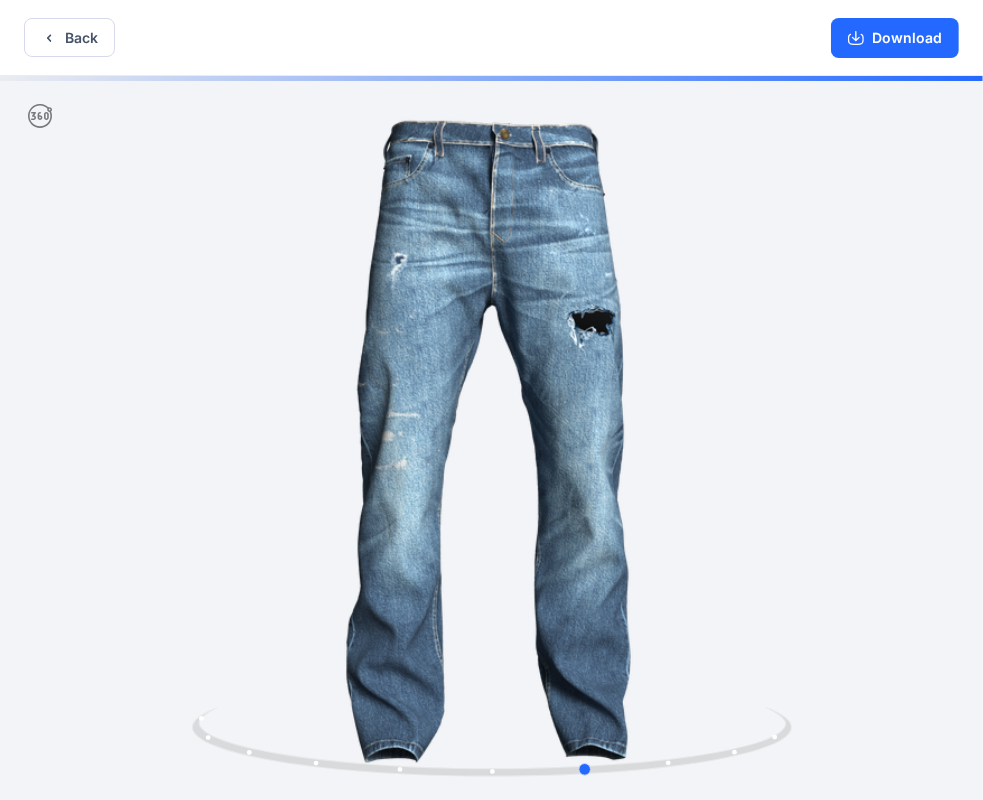 drag, startPoint x: 540, startPoint y: 449, endPoint x: 365, endPoint y: 457, distance: 175.18275 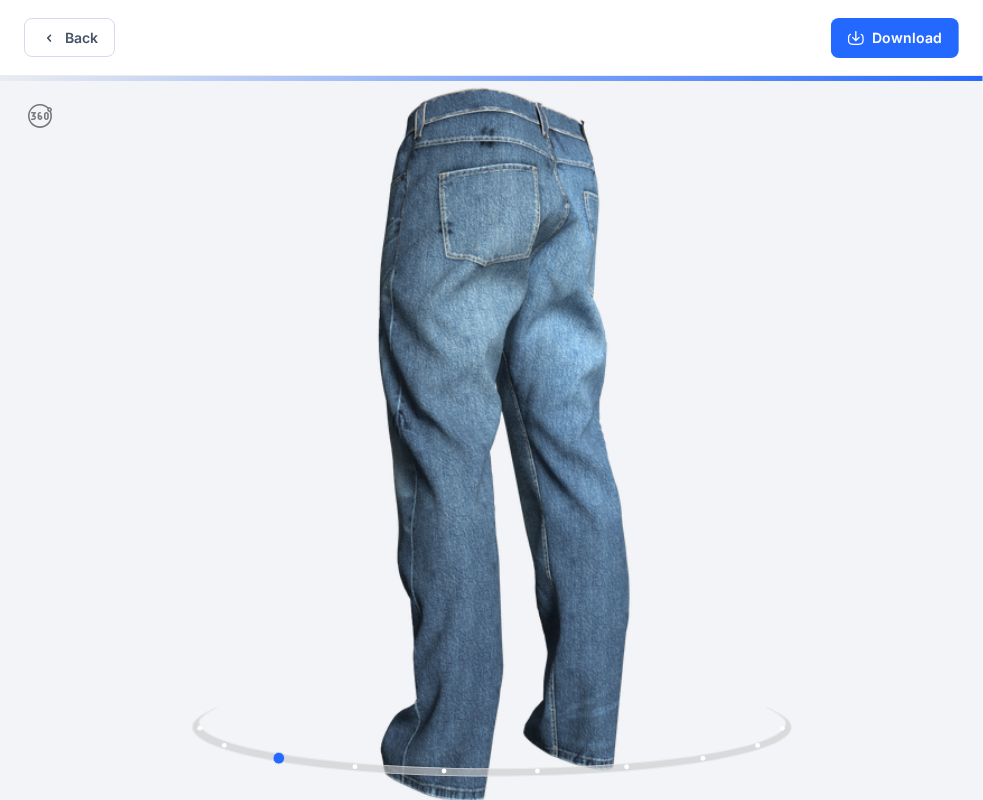 drag, startPoint x: 634, startPoint y: 471, endPoint x: 340, endPoint y: 480, distance: 294.13773 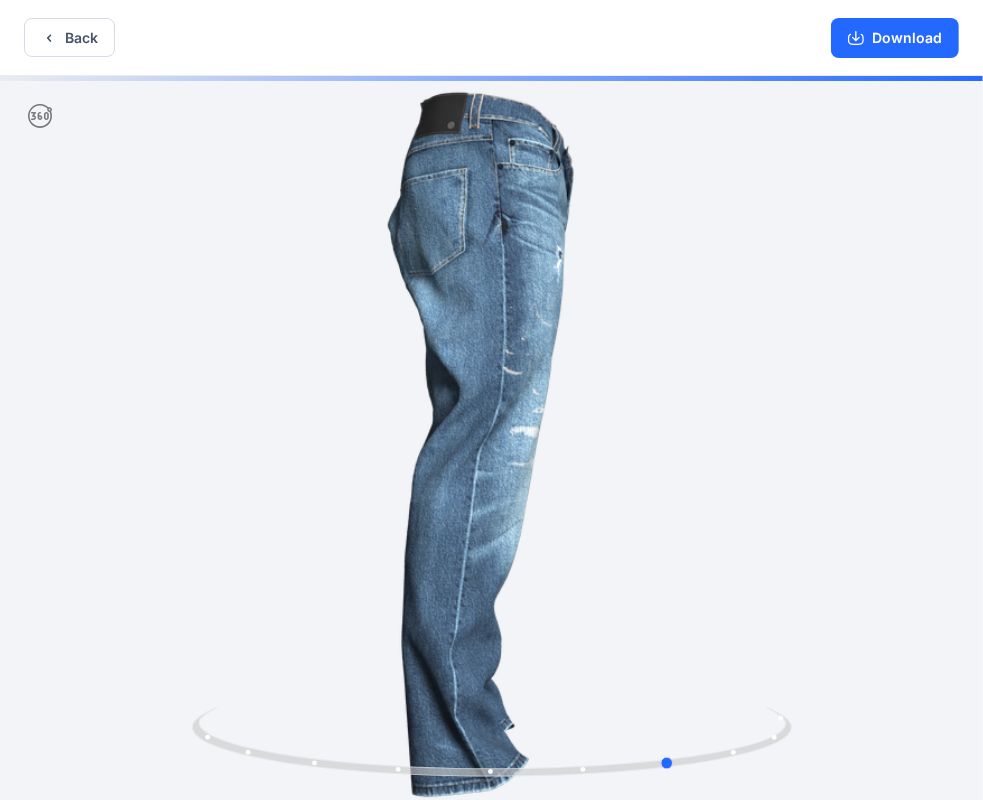 drag, startPoint x: 546, startPoint y: 465, endPoint x: 372, endPoint y: 474, distance: 174.2326 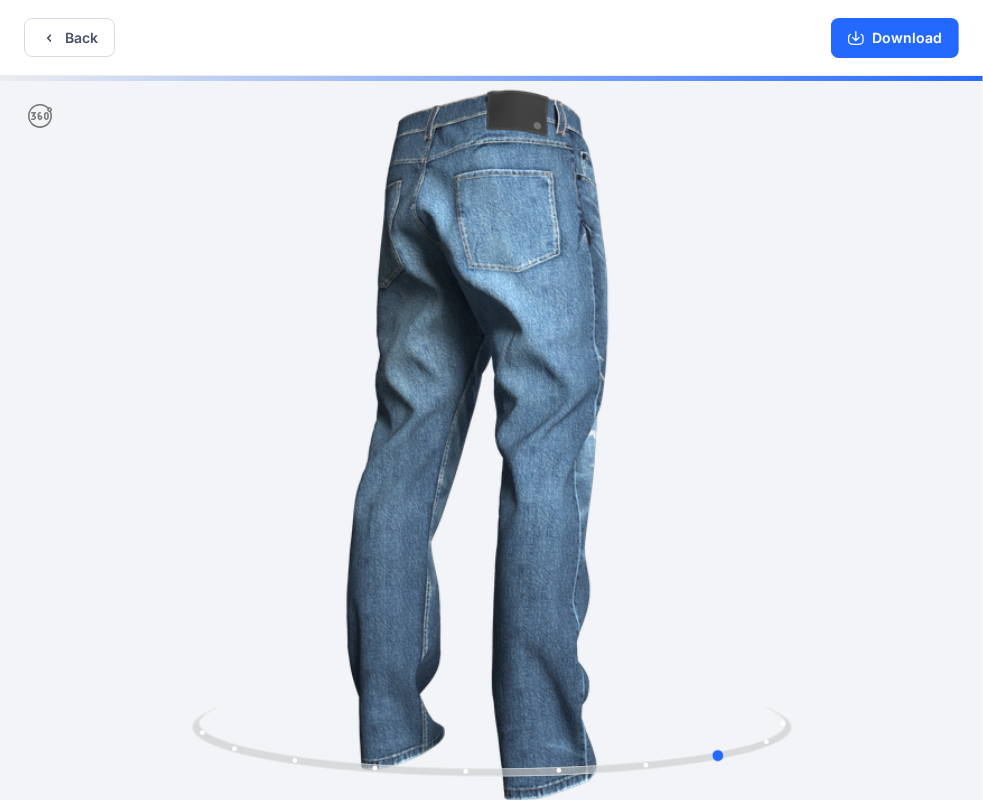 drag, startPoint x: 632, startPoint y: 470, endPoint x: 289, endPoint y: 460, distance: 343.14575 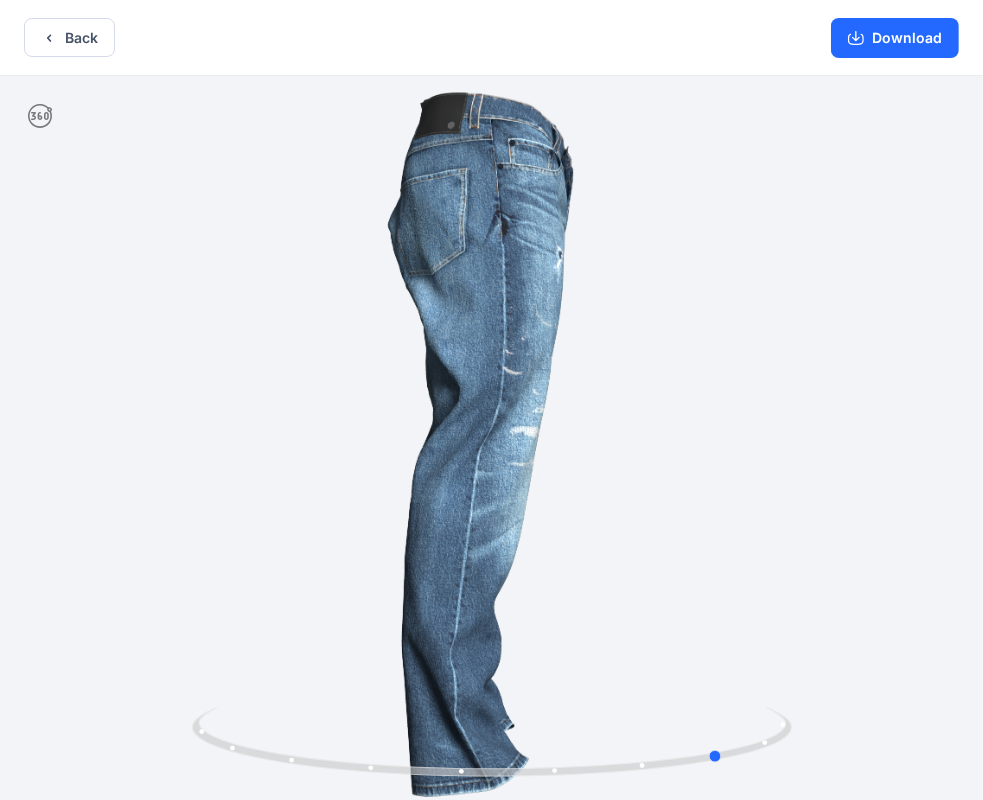 click at bounding box center (491, 440) 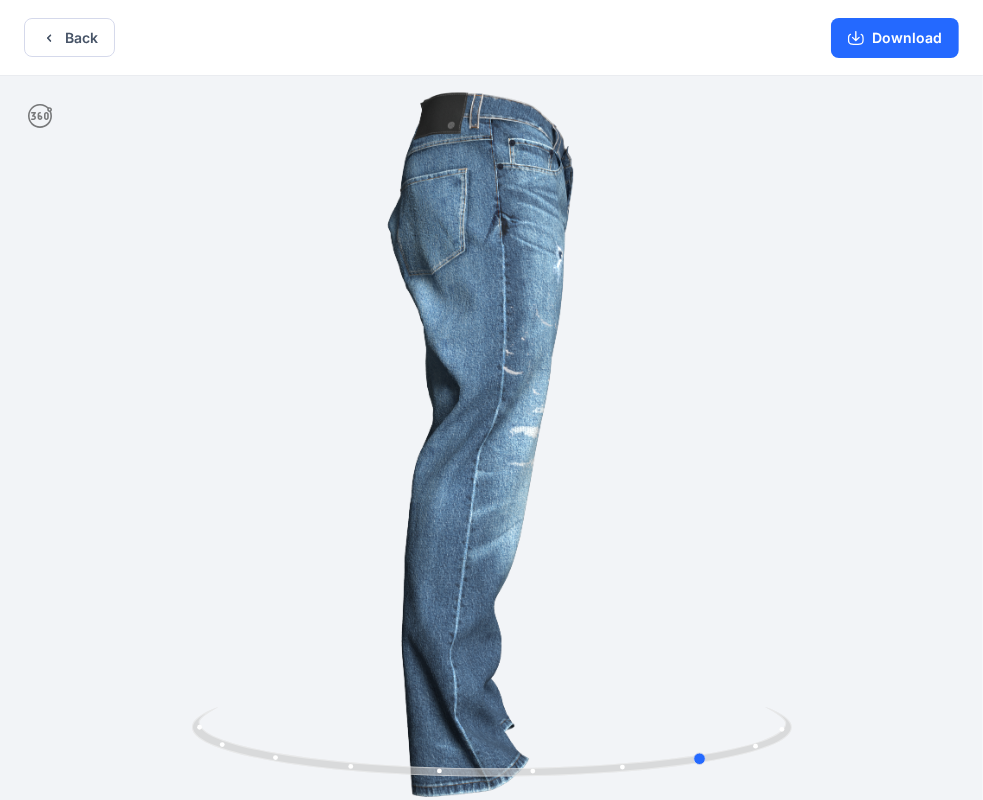 drag, startPoint x: 555, startPoint y: 416, endPoint x: 532, endPoint y: 415, distance: 23.021729 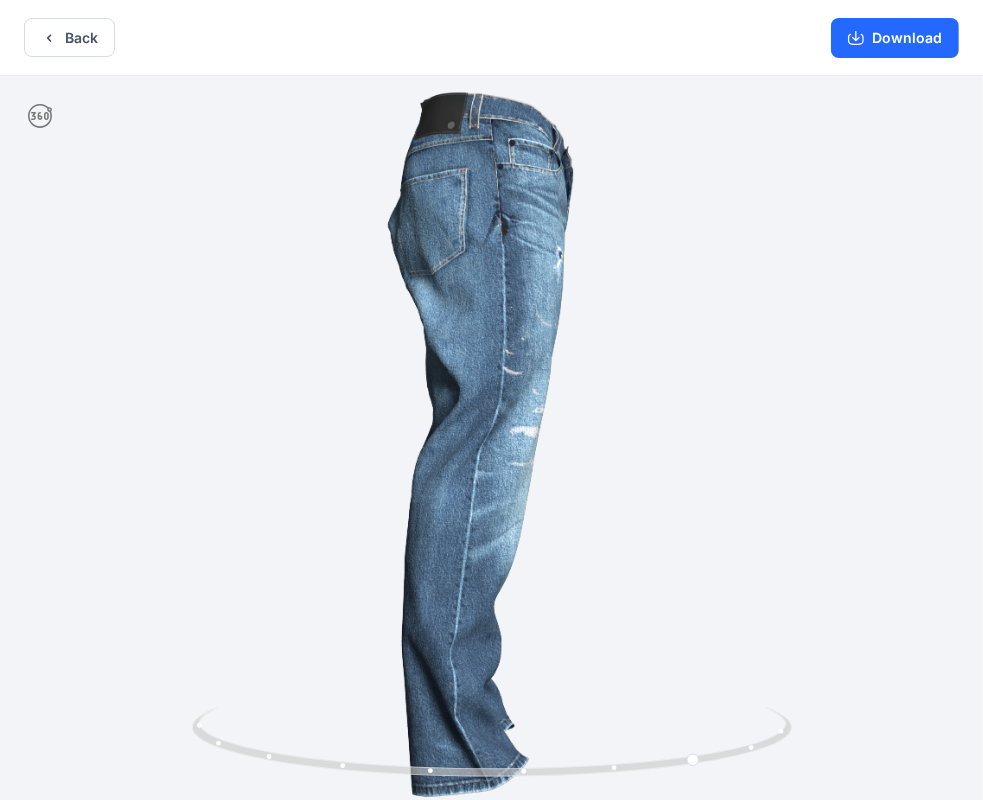 click at bounding box center (491, 440) 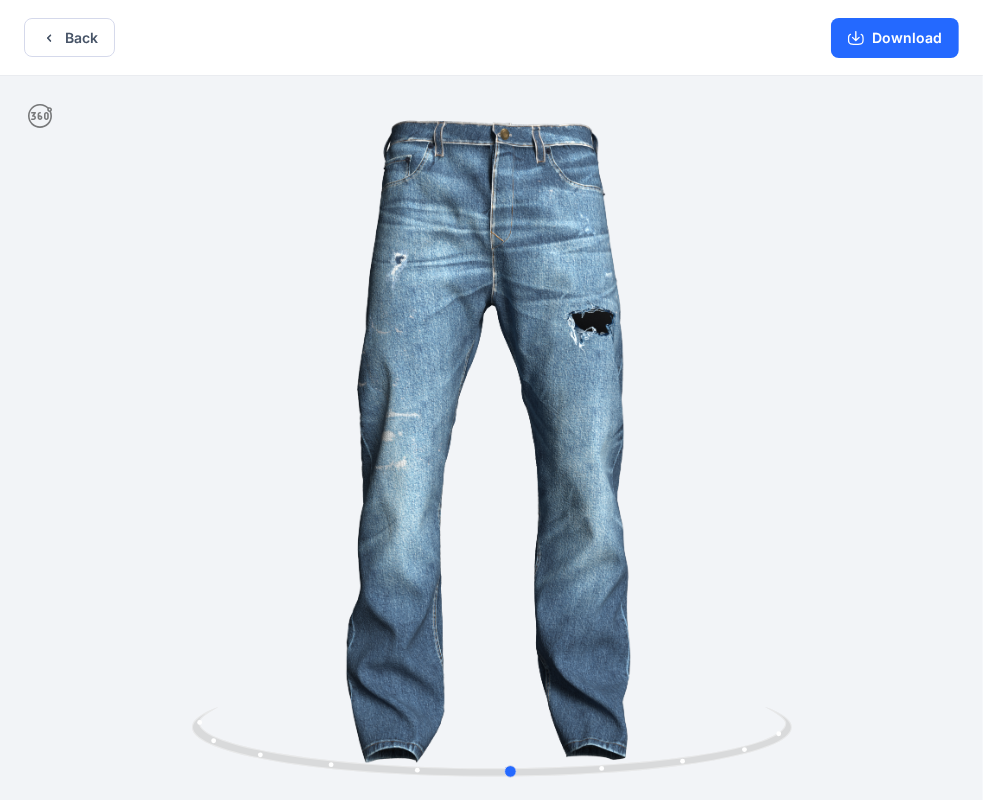 drag, startPoint x: 511, startPoint y: 414, endPoint x: 344, endPoint y: 432, distance: 167.96725 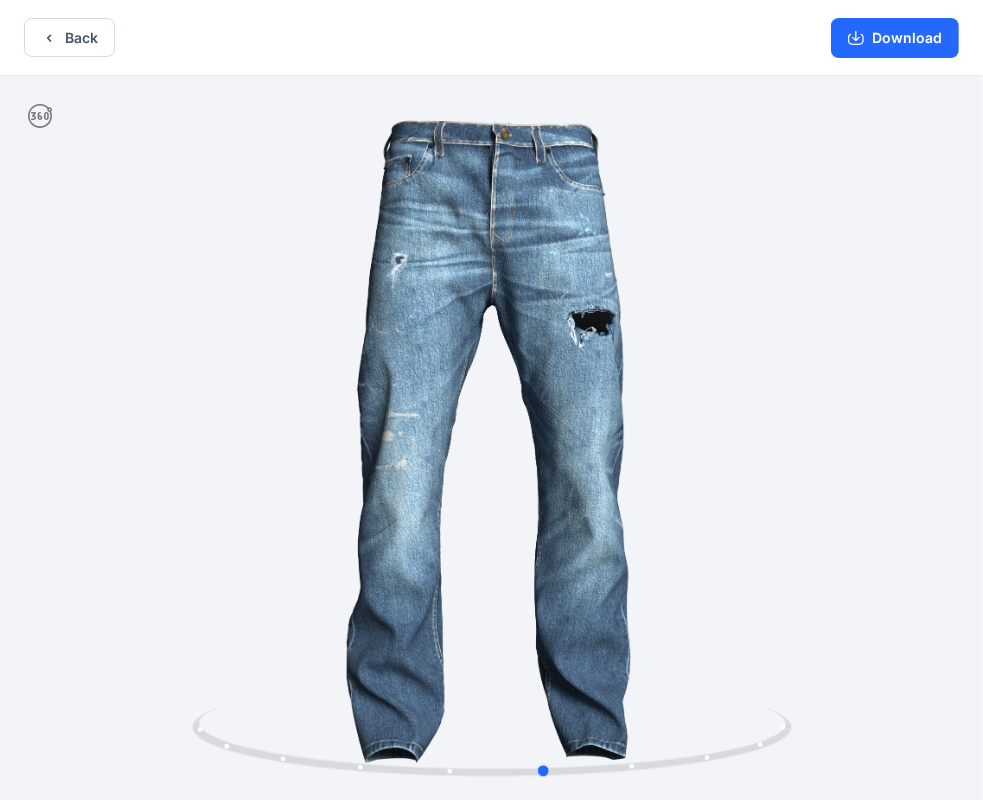 drag, startPoint x: 612, startPoint y: 393, endPoint x: 45, endPoint y: 439, distance: 568.8629 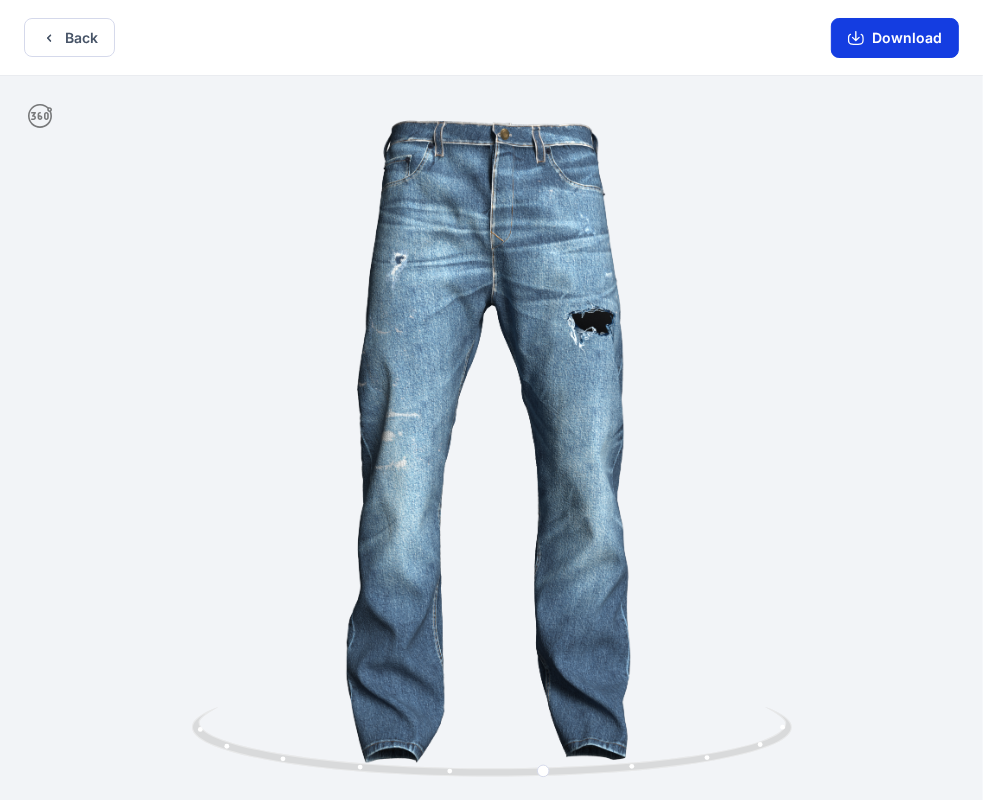 click on "Download" at bounding box center [895, 38] 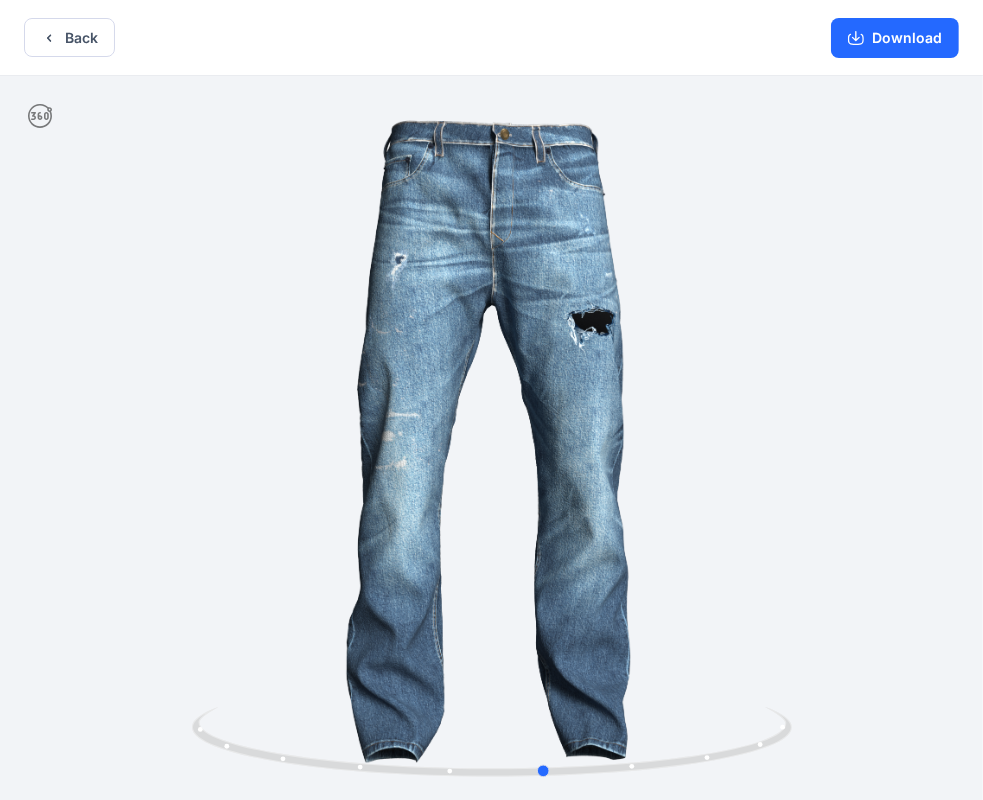 click at bounding box center [491, 440] 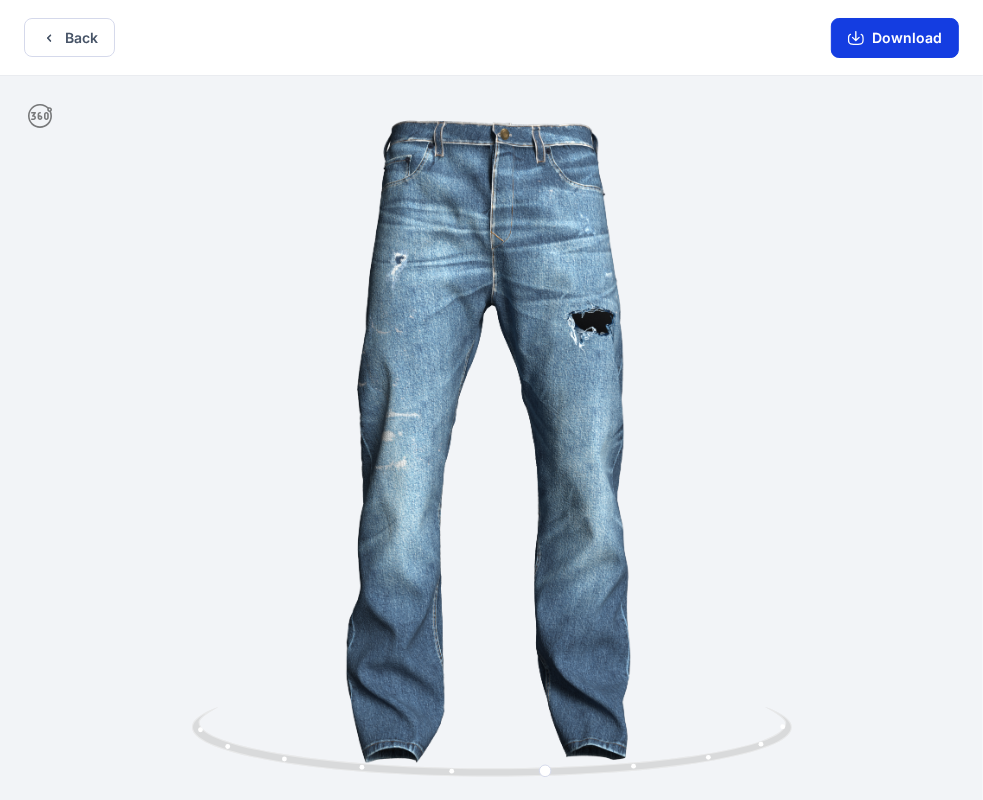 click on "Download" at bounding box center [895, 38] 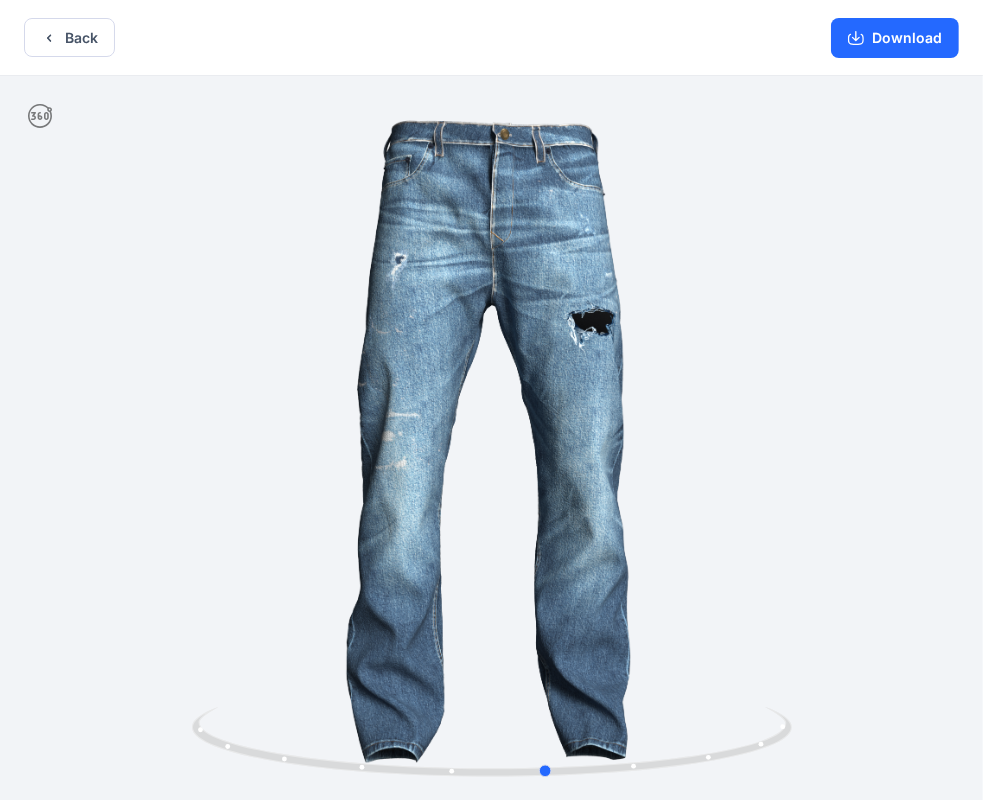 drag, startPoint x: 763, startPoint y: 434, endPoint x: 816, endPoint y: 125, distance: 313.51236 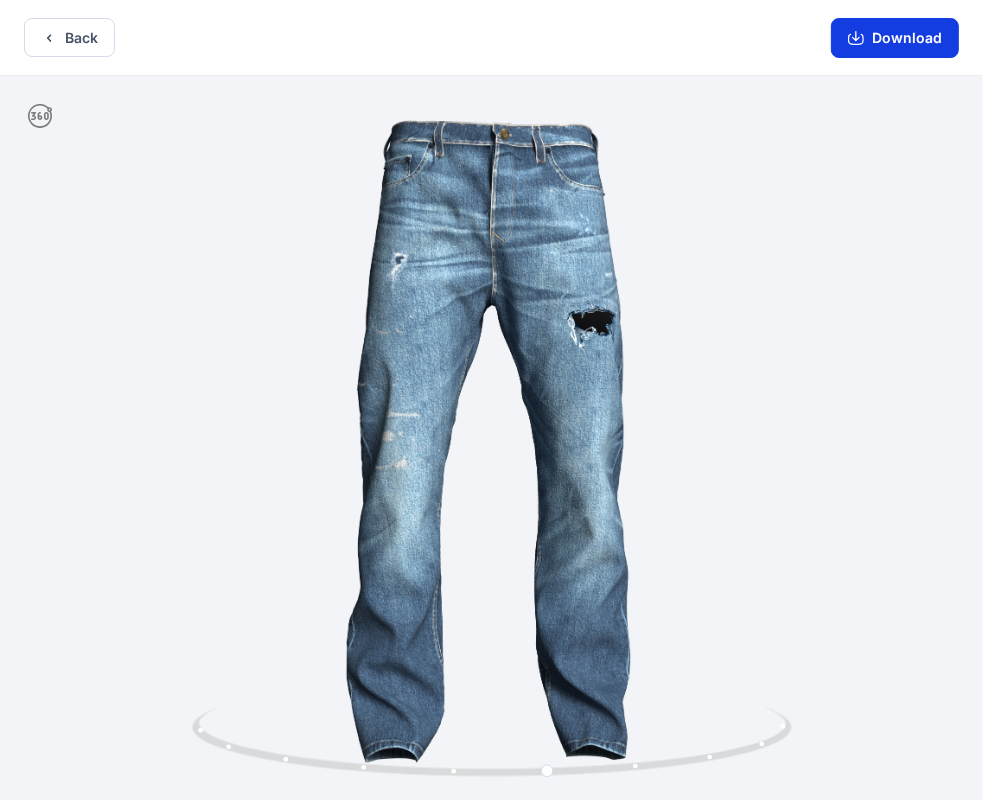 click on "Download" at bounding box center (895, 38) 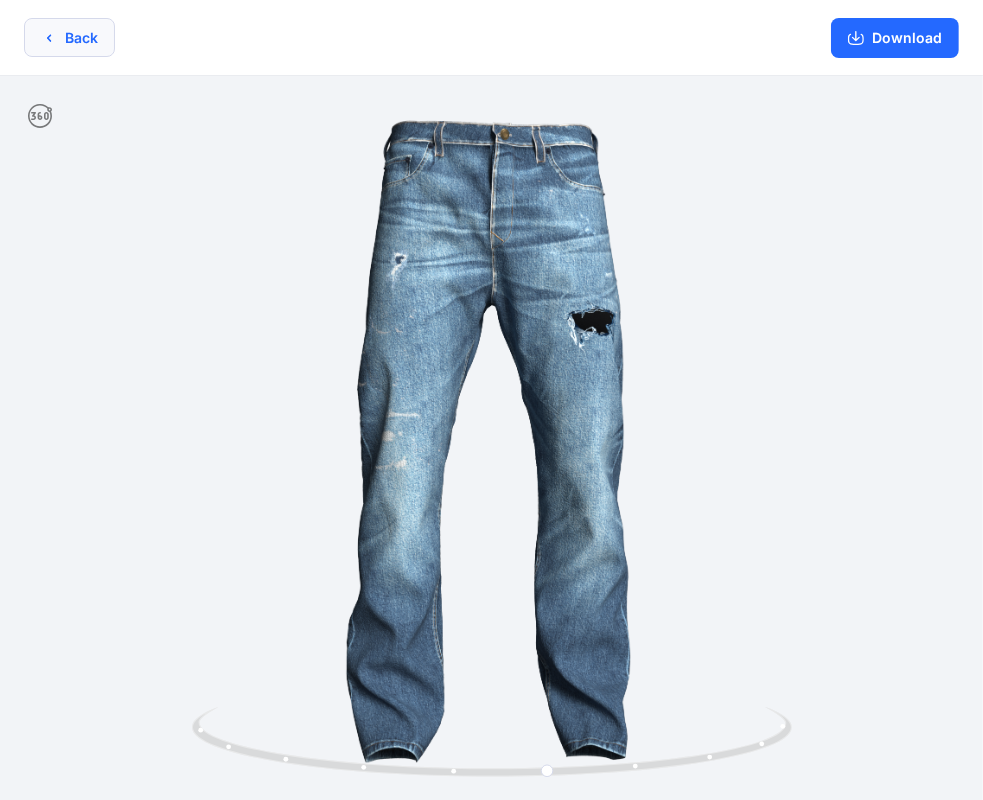 click on "Back" at bounding box center (69, 37) 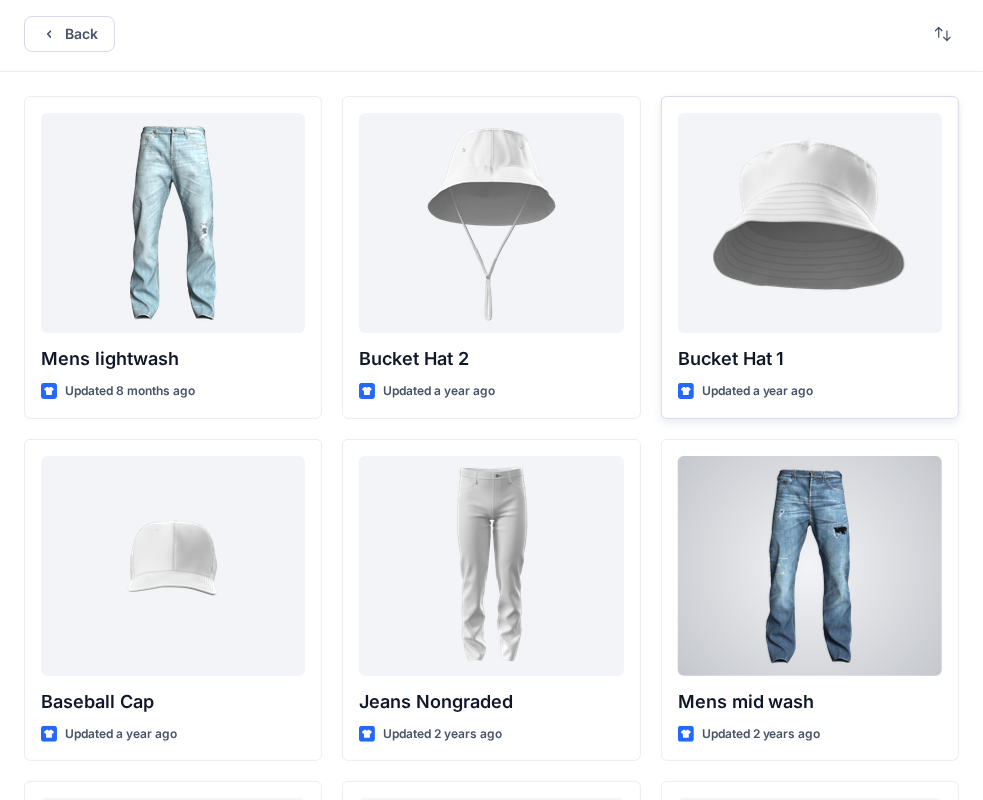 scroll, scrollTop: 0, scrollLeft: 0, axis: both 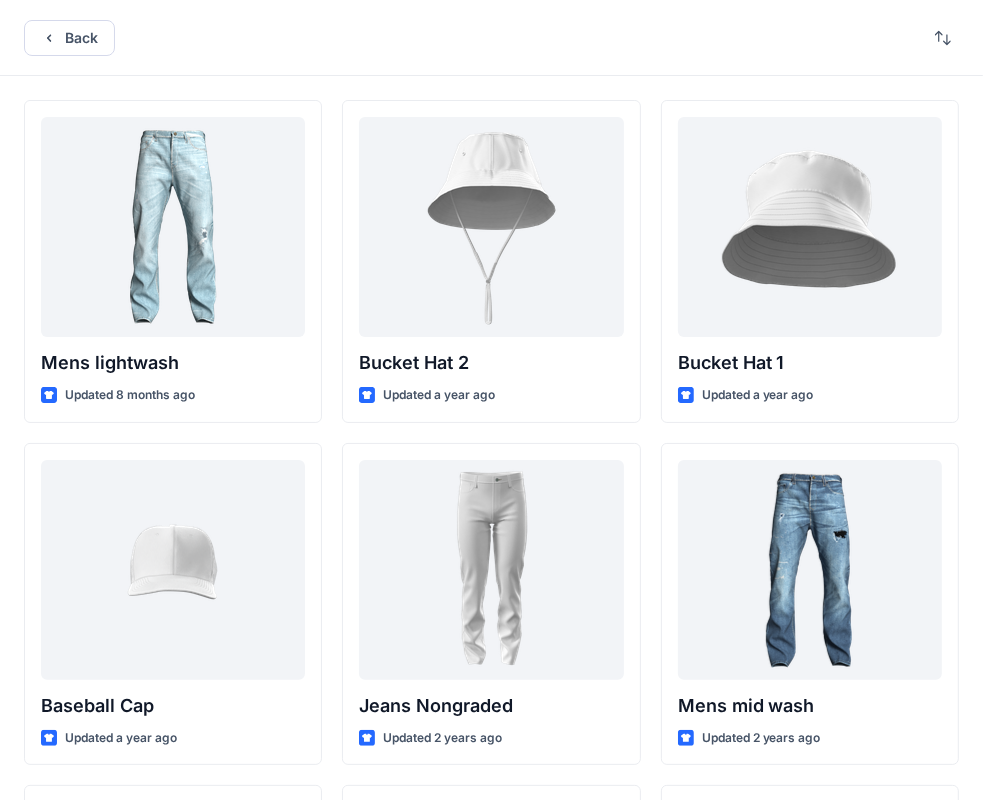 click on "Back" at bounding box center [491, 38] 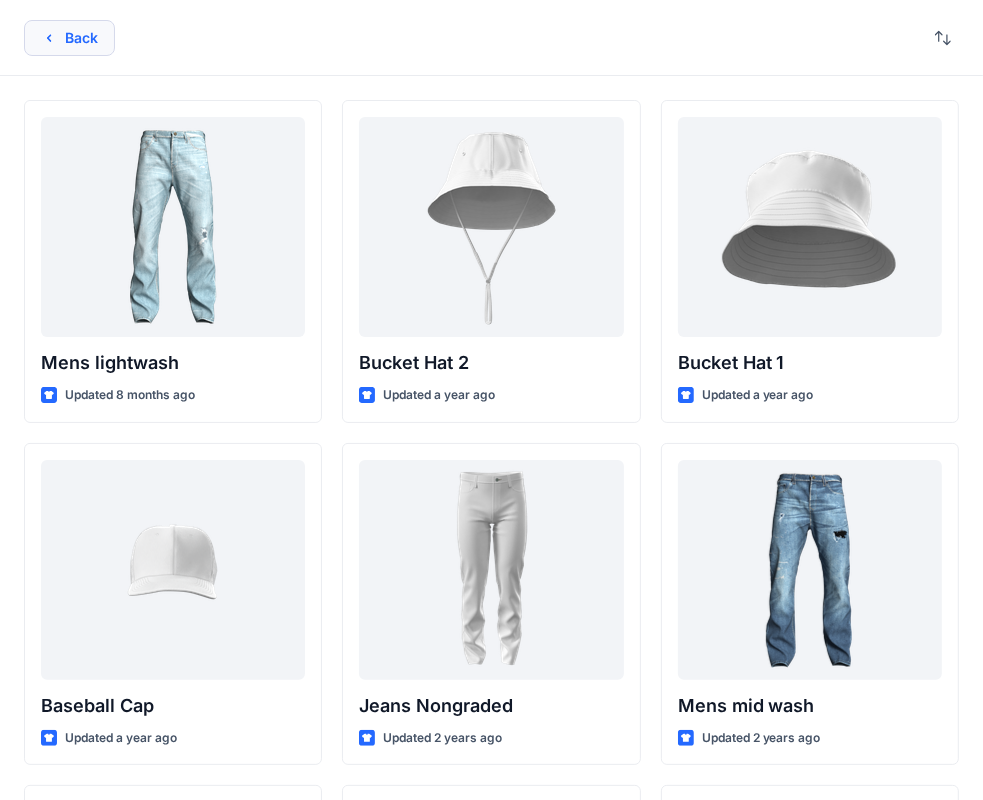 click on "Back" at bounding box center [69, 38] 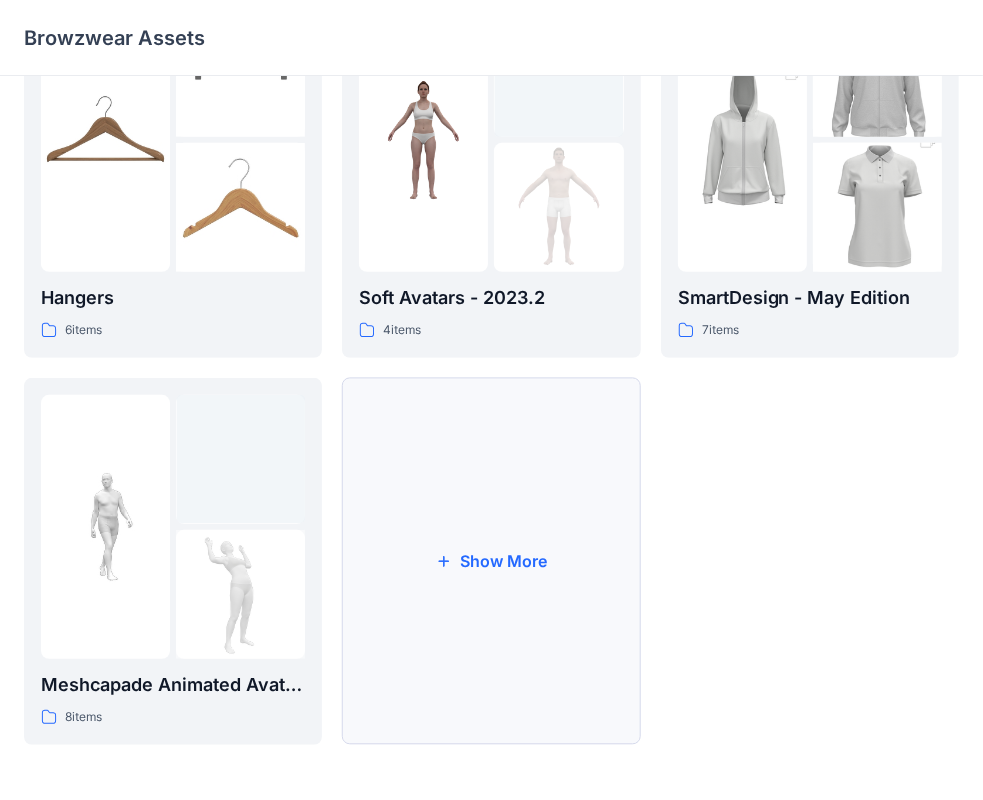 click on "Show More" at bounding box center [491, 561] 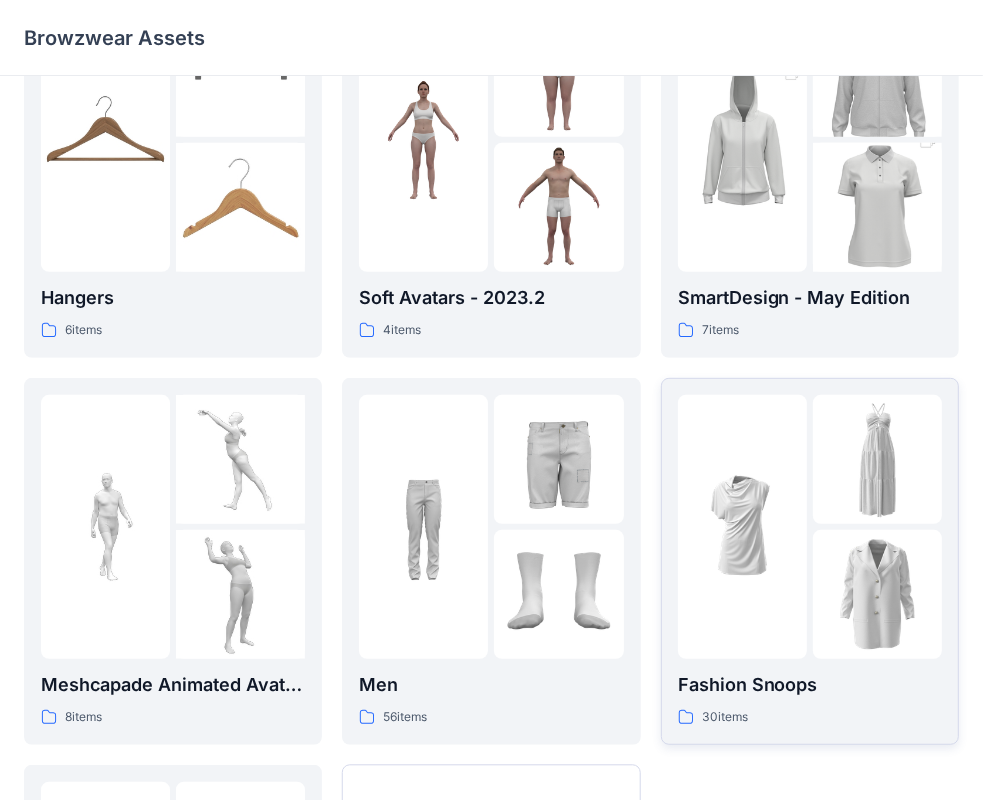 scroll, scrollTop: 796, scrollLeft: 0, axis: vertical 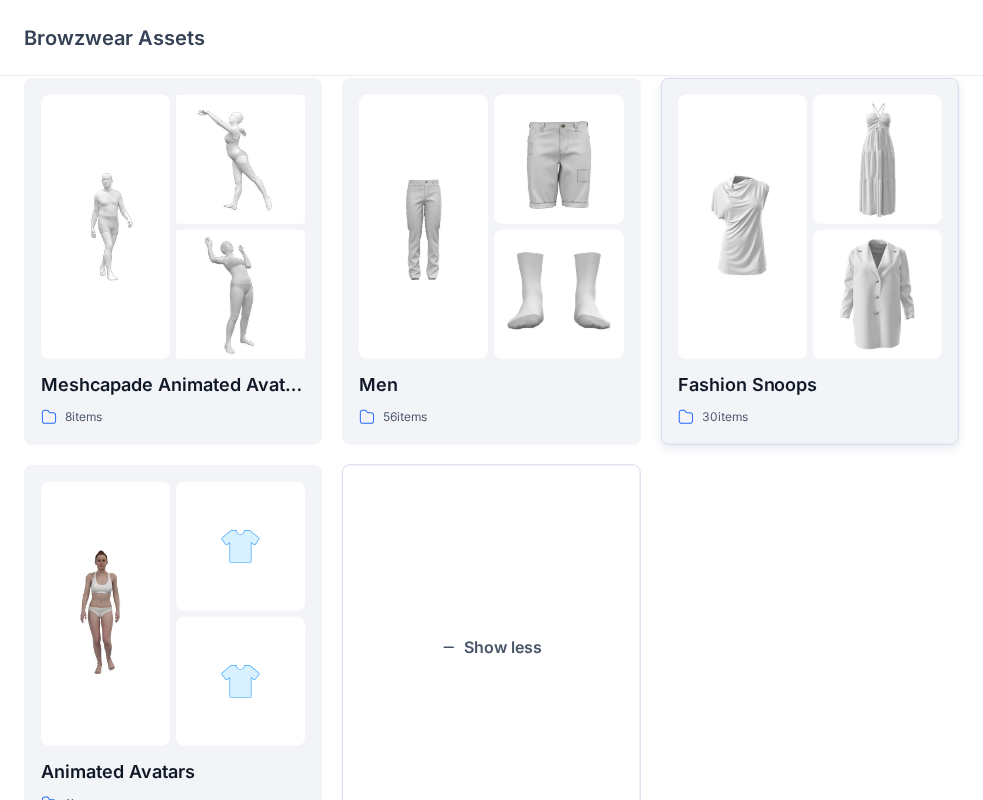 click at bounding box center (742, 227) 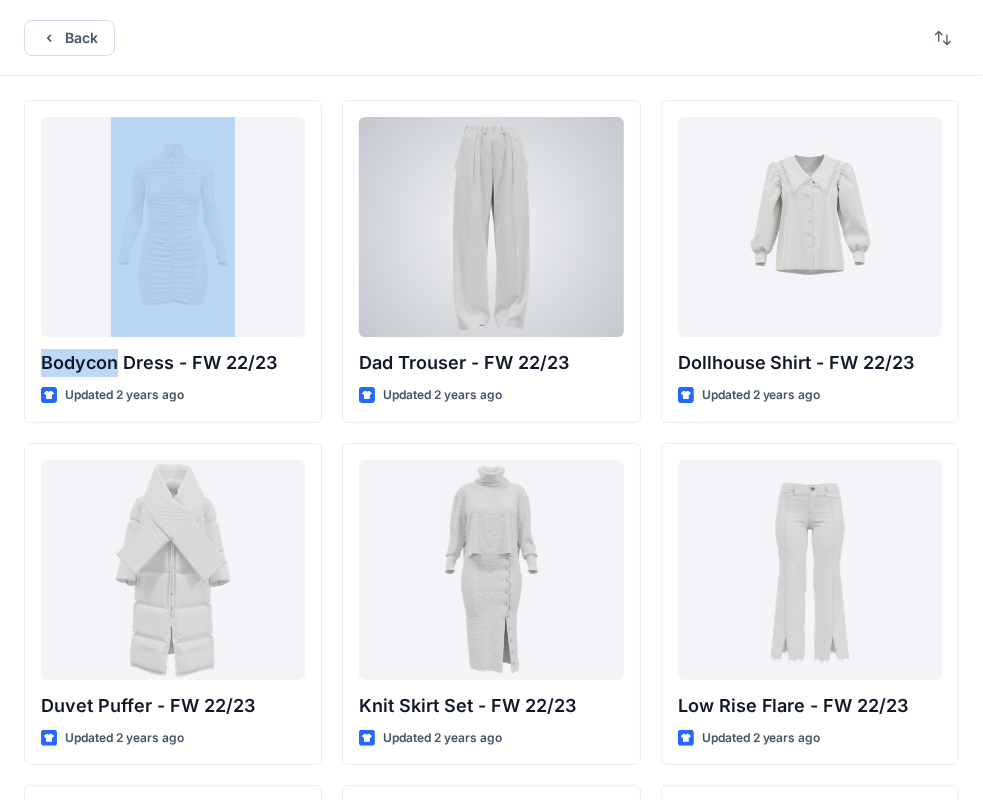 click on "Back" at bounding box center [491, 38] 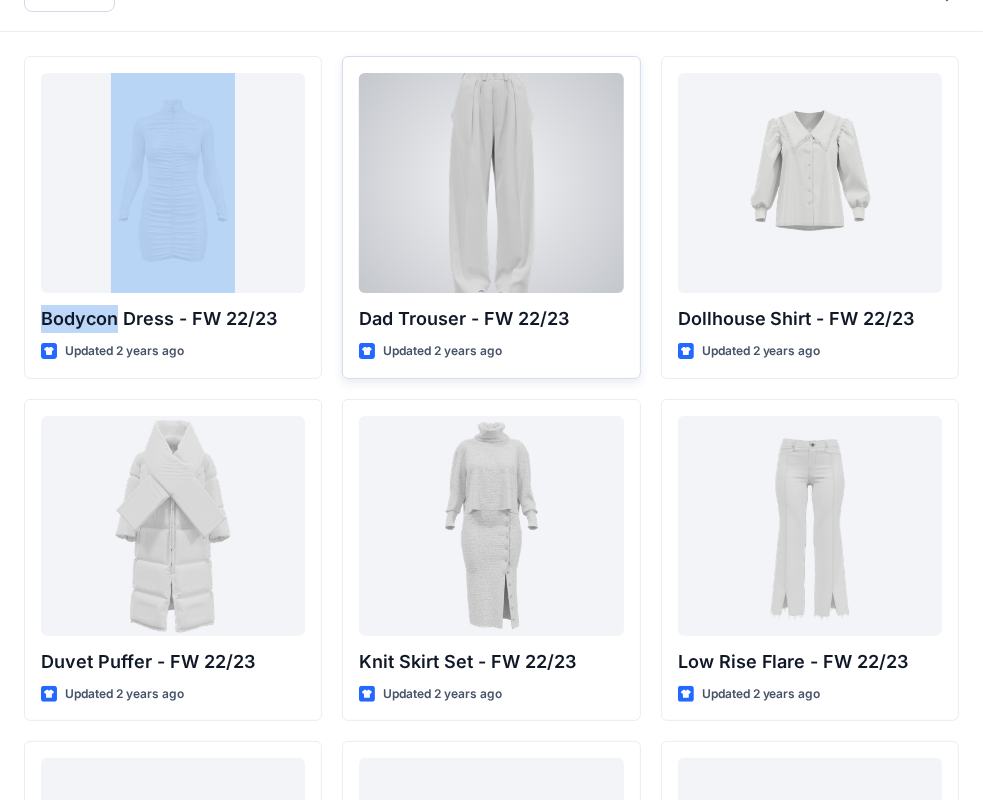scroll, scrollTop: 0, scrollLeft: 0, axis: both 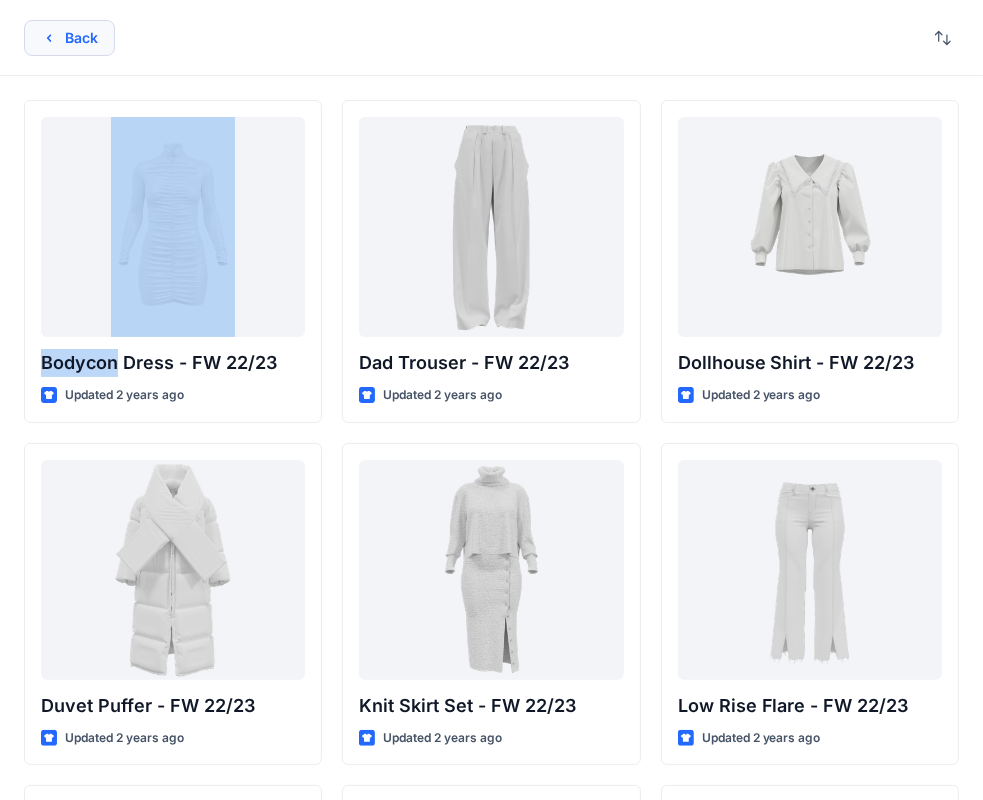 click on "Back" at bounding box center [69, 38] 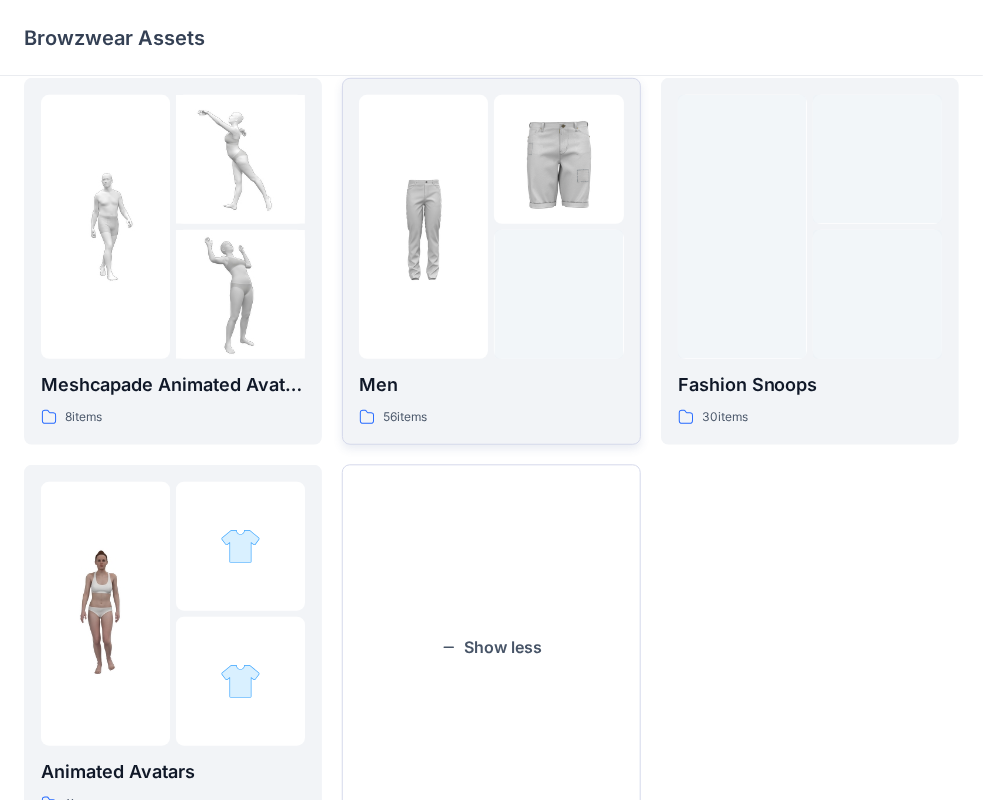 scroll, scrollTop: 596, scrollLeft: 0, axis: vertical 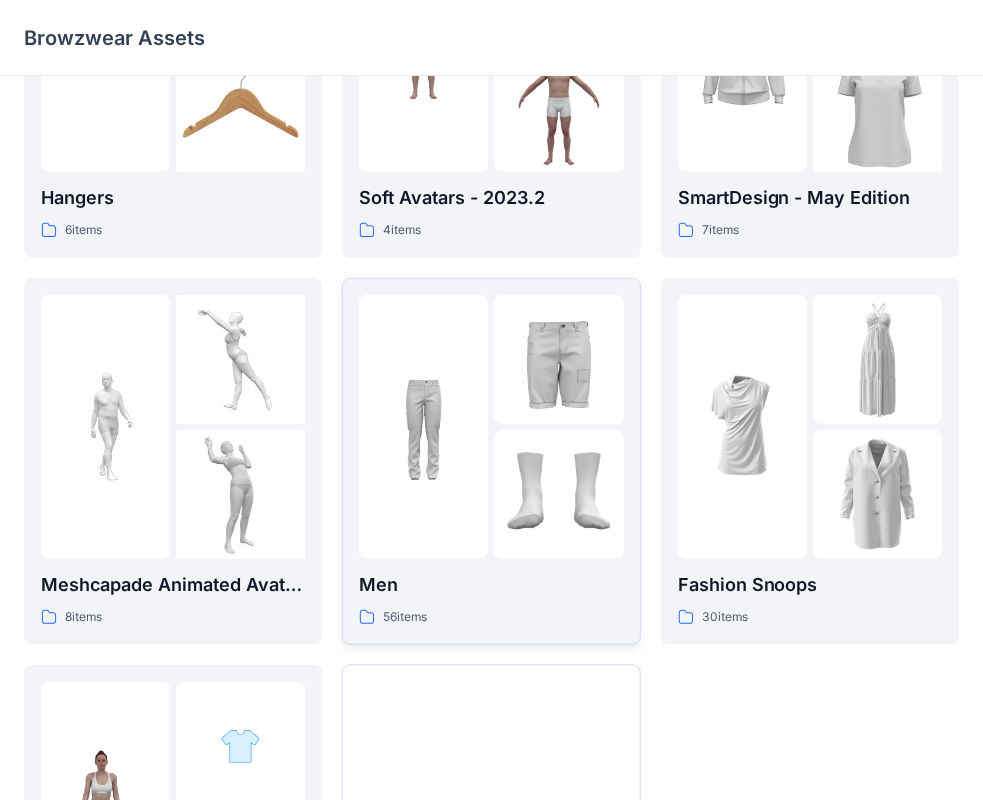 click at bounding box center [423, 426] 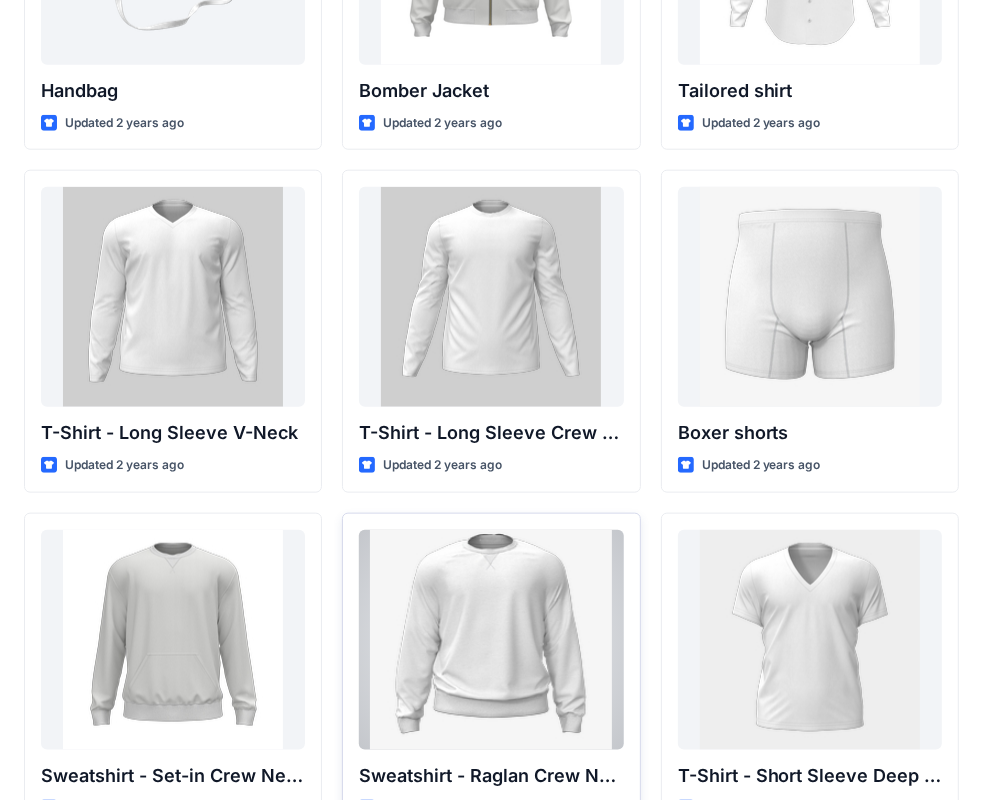 scroll, scrollTop: 1400, scrollLeft: 0, axis: vertical 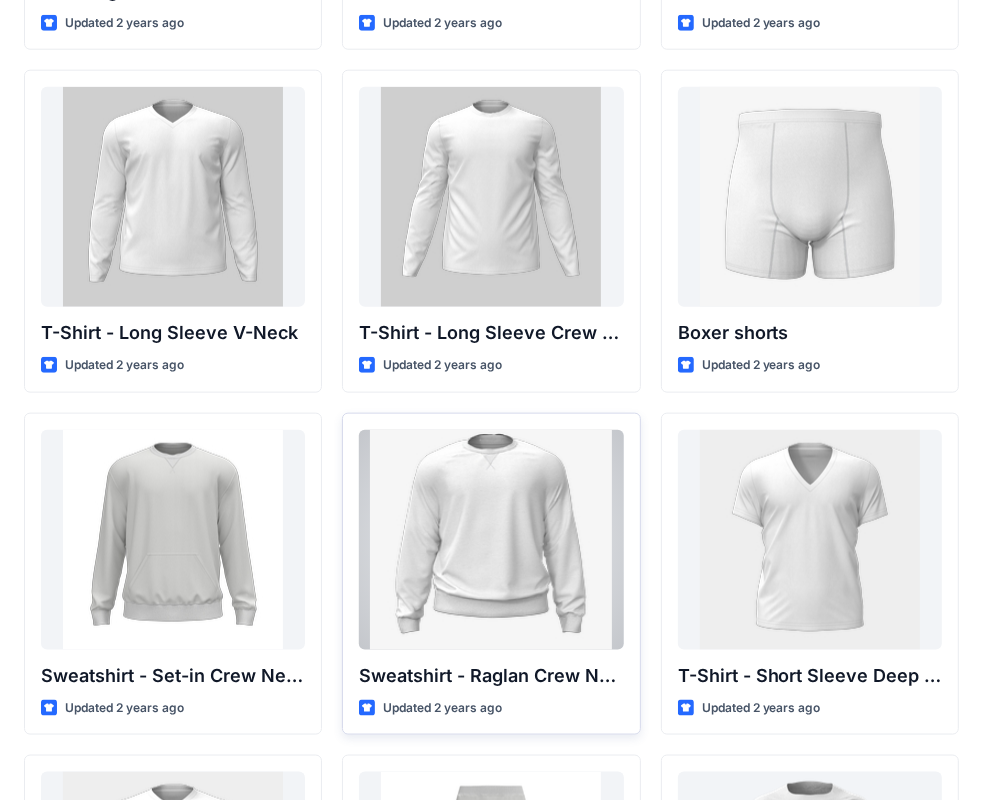 click at bounding box center (491, 540) 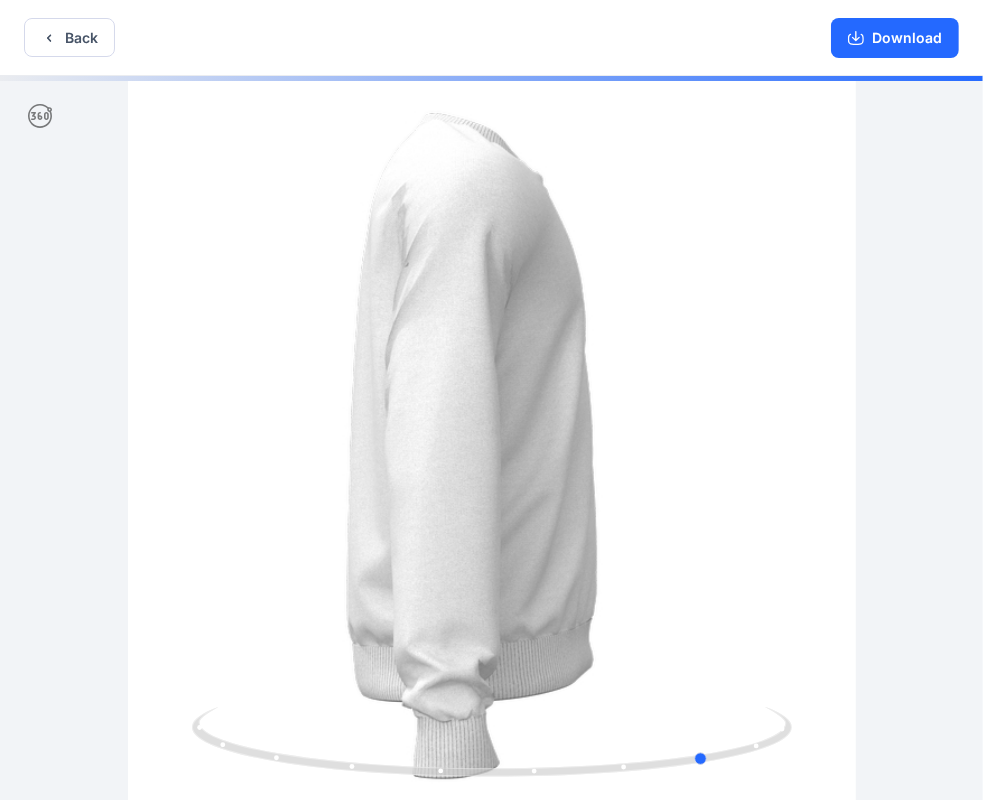 drag, startPoint x: 661, startPoint y: 462, endPoint x: 280, endPoint y: 444, distance: 381.42496 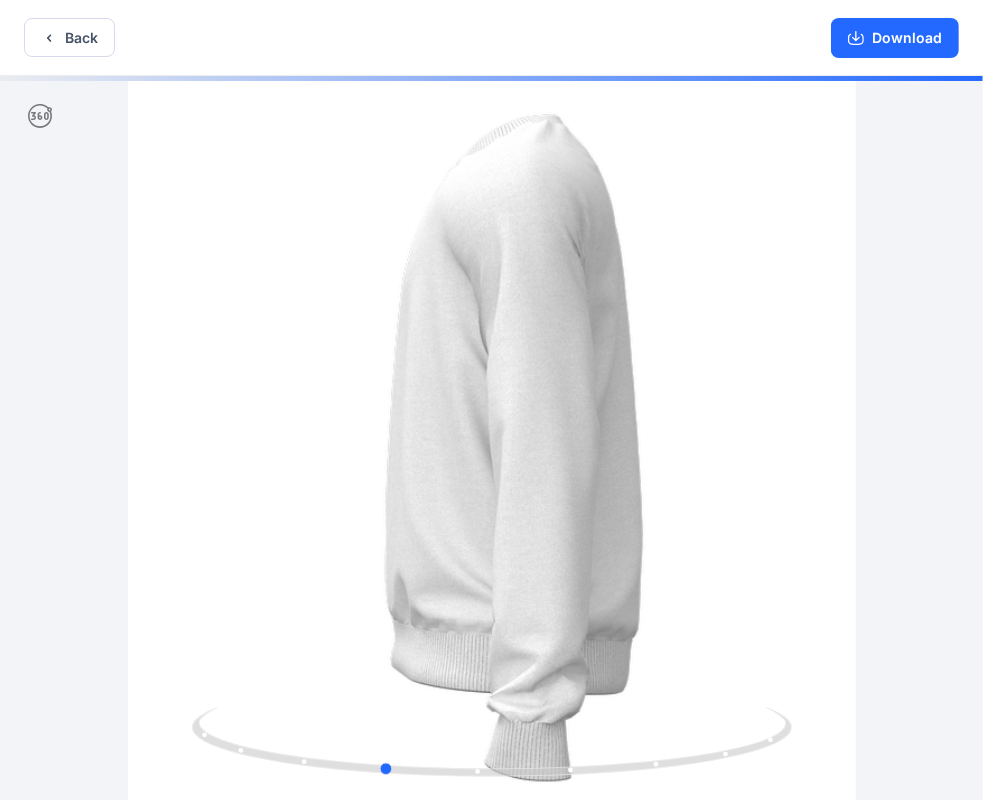 drag, startPoint x: 654, startPoint y: 433, endPoint x: 235, endPoint y: 409, distance: 419.6868 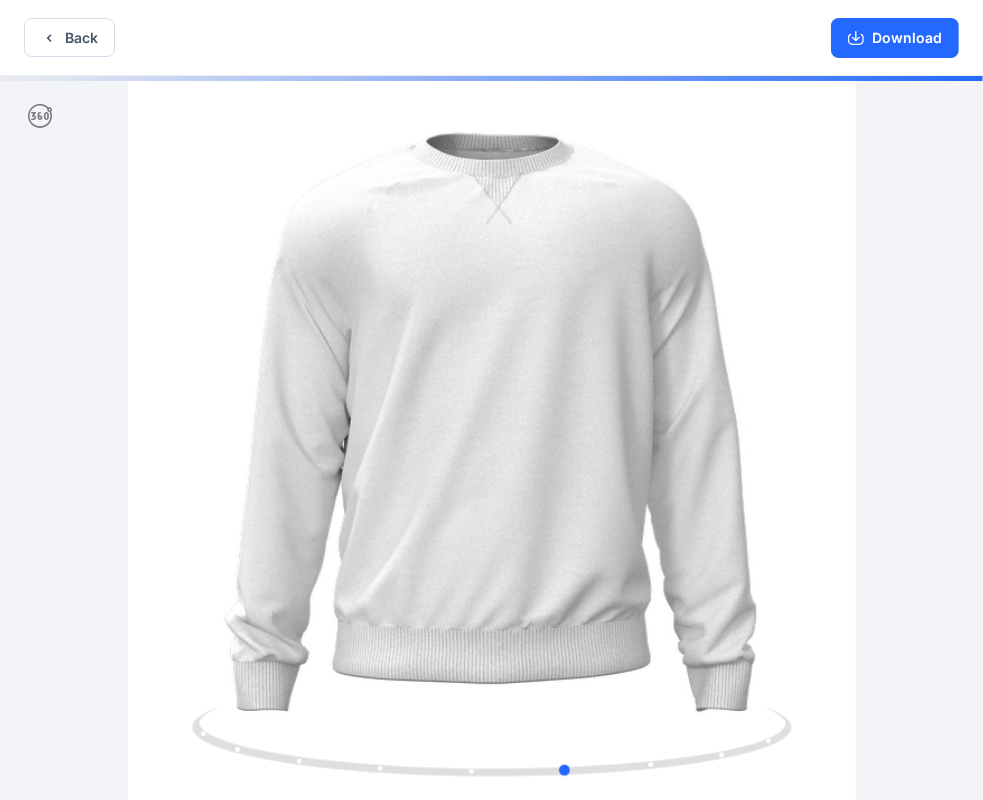 drag, startPoint x: 651, startPoint y: 334, endPoint x: 403, endPoint y: 348, distance: 248.39485 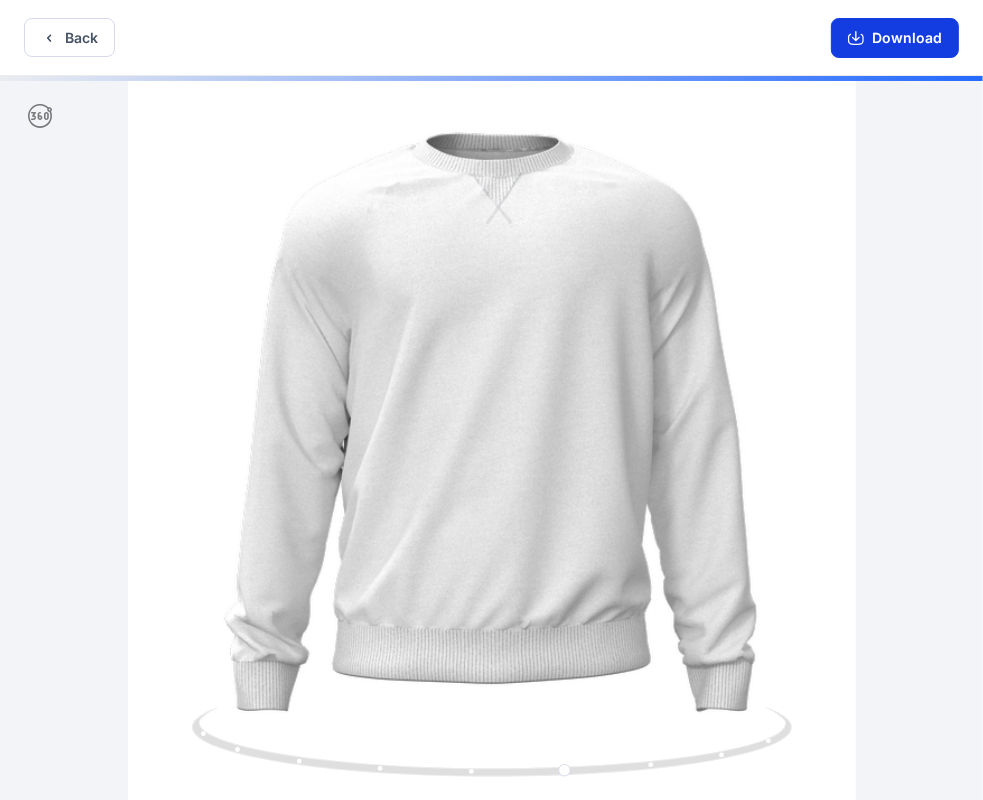click on "Download" at bounding box center [895, 38] 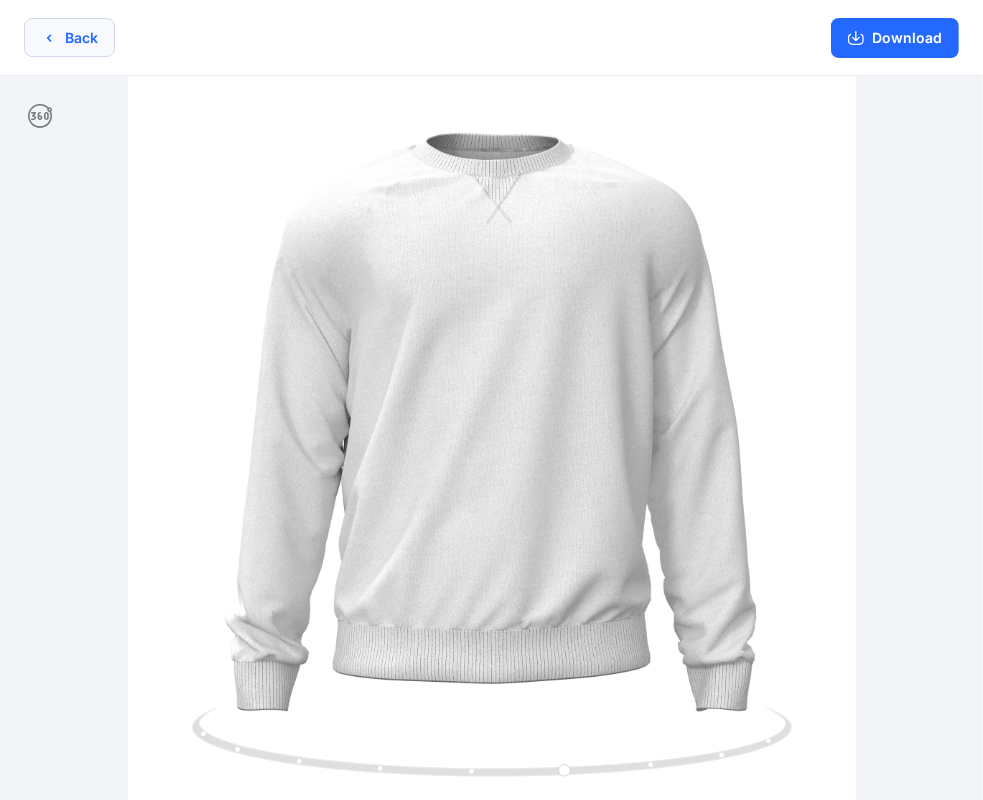 click 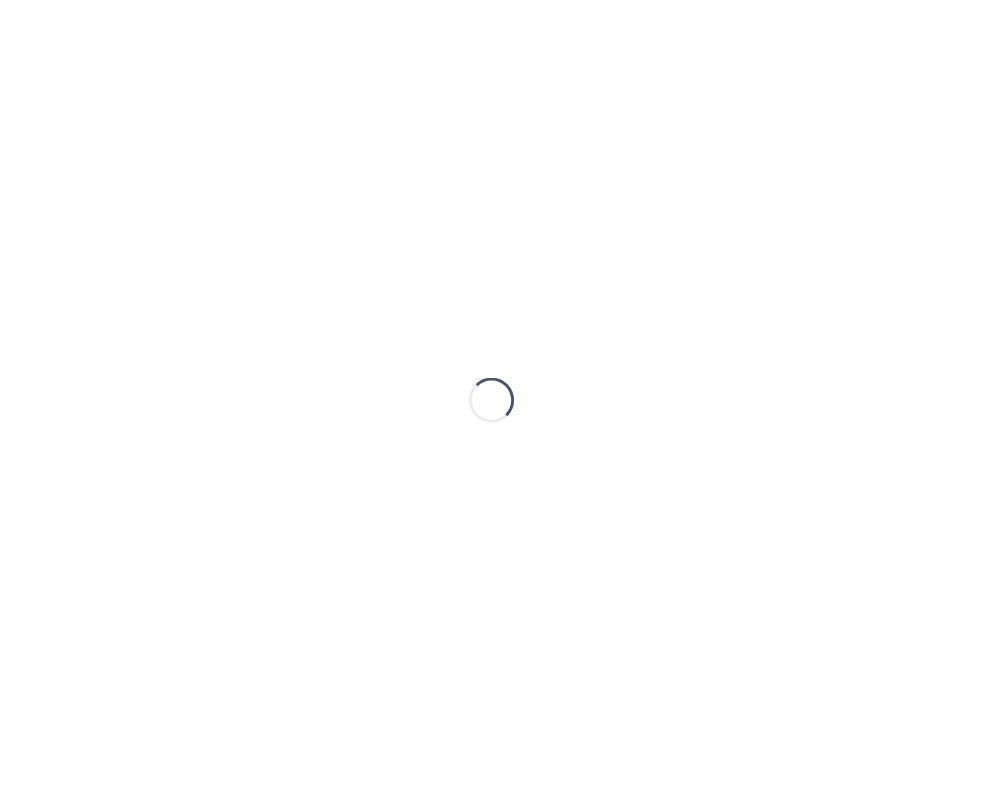 scroll, scrollTop: 0, scrollLeft: 0, axis: both 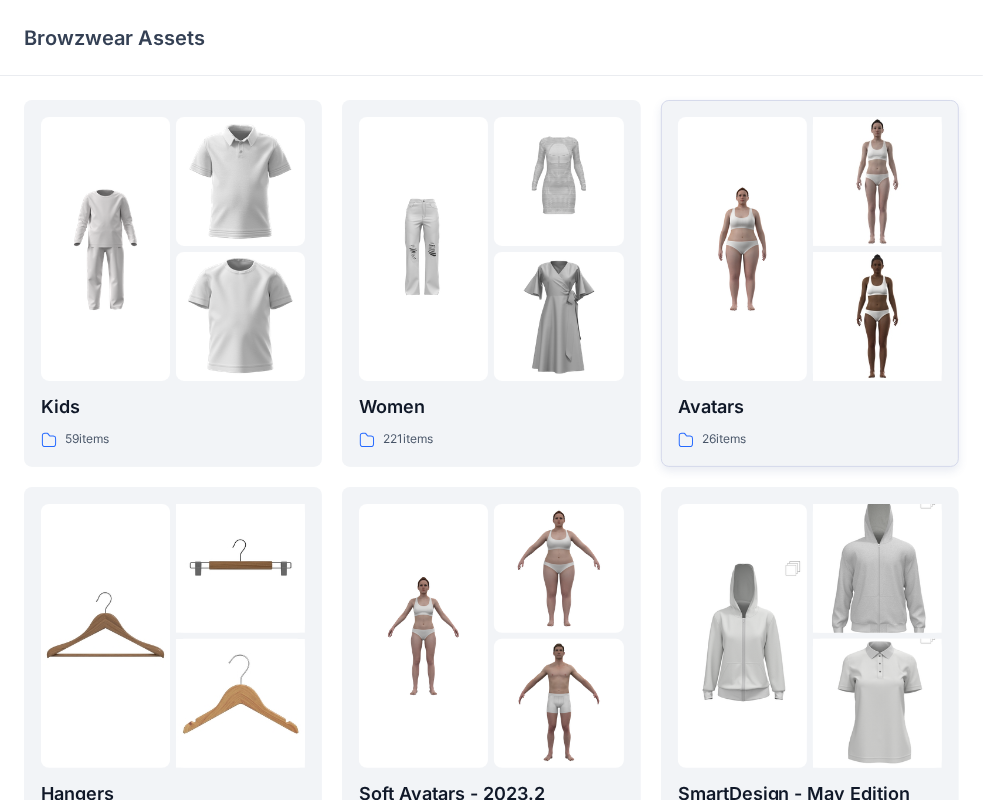 click at bounding box center (742, 249) 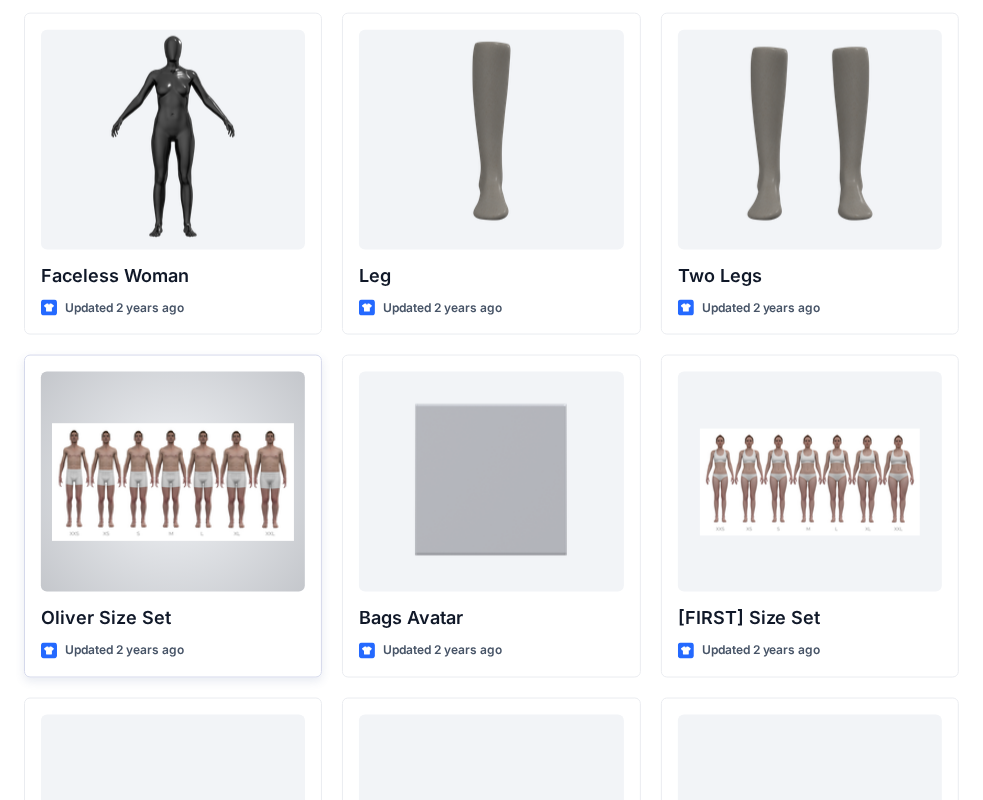 scroll, scrollTop: 1900, scrollLeft: 0, axis: vertical 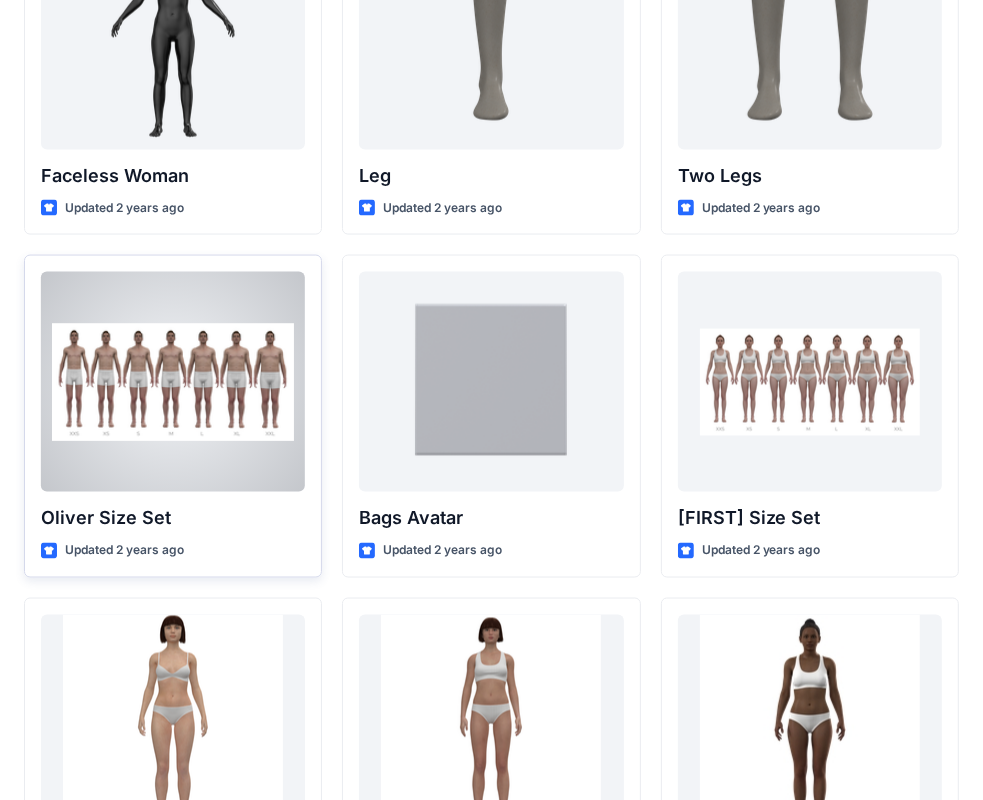 click at bounding box center [173, 382] 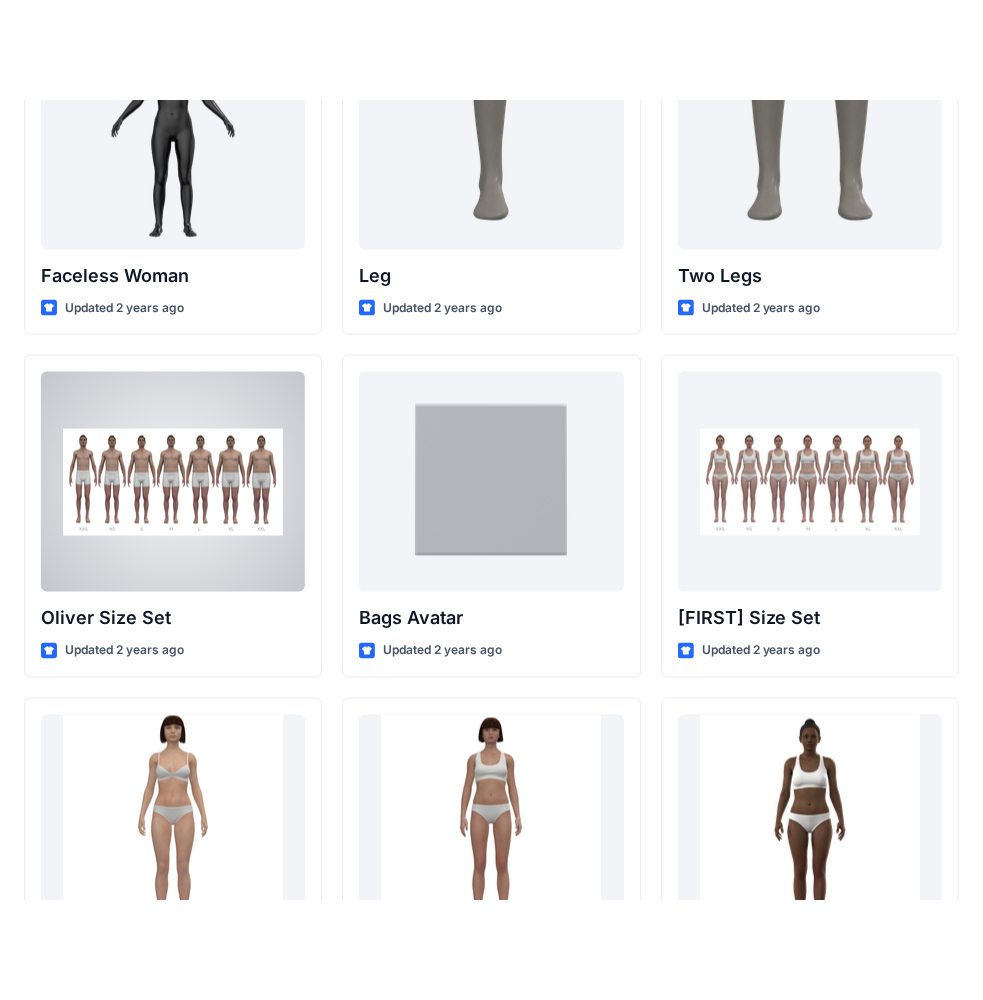scroll, scrollTop: 0, scrollLeft: 0, axis: both 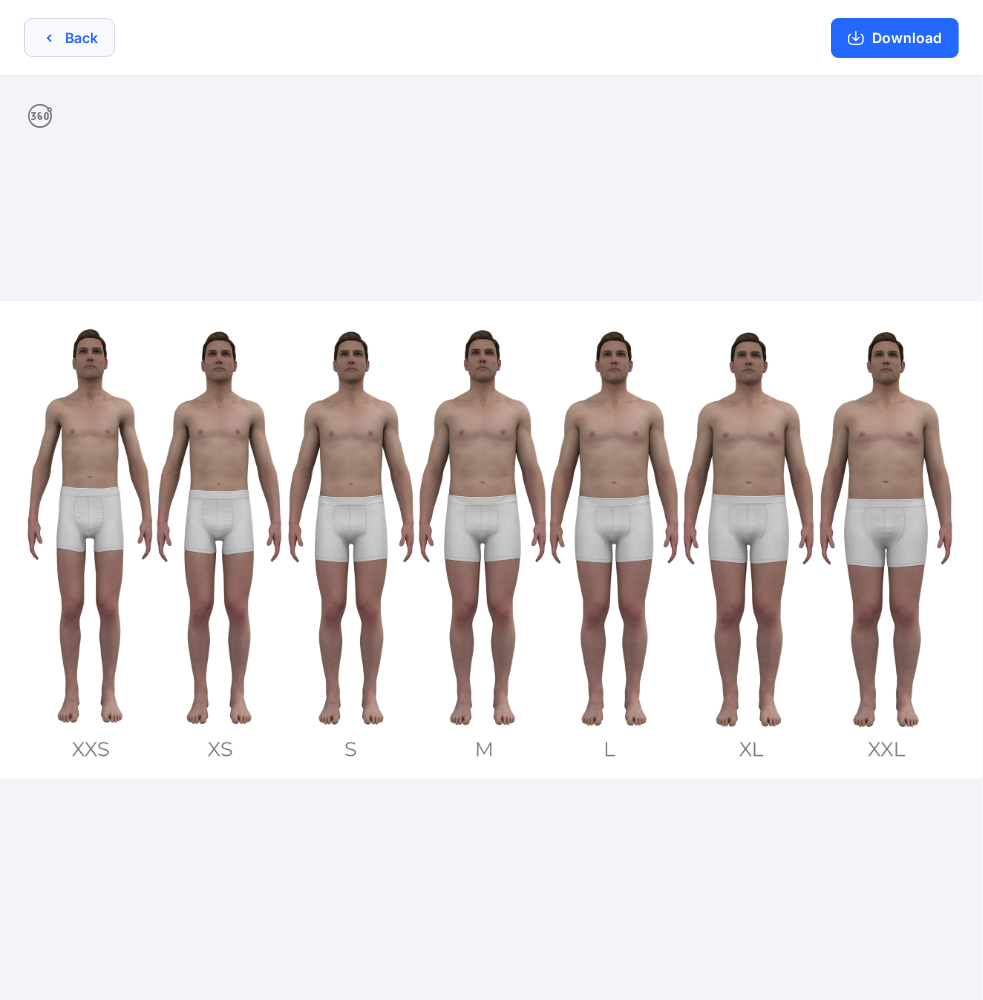 click on "Back" at bounding box center (69, 37) 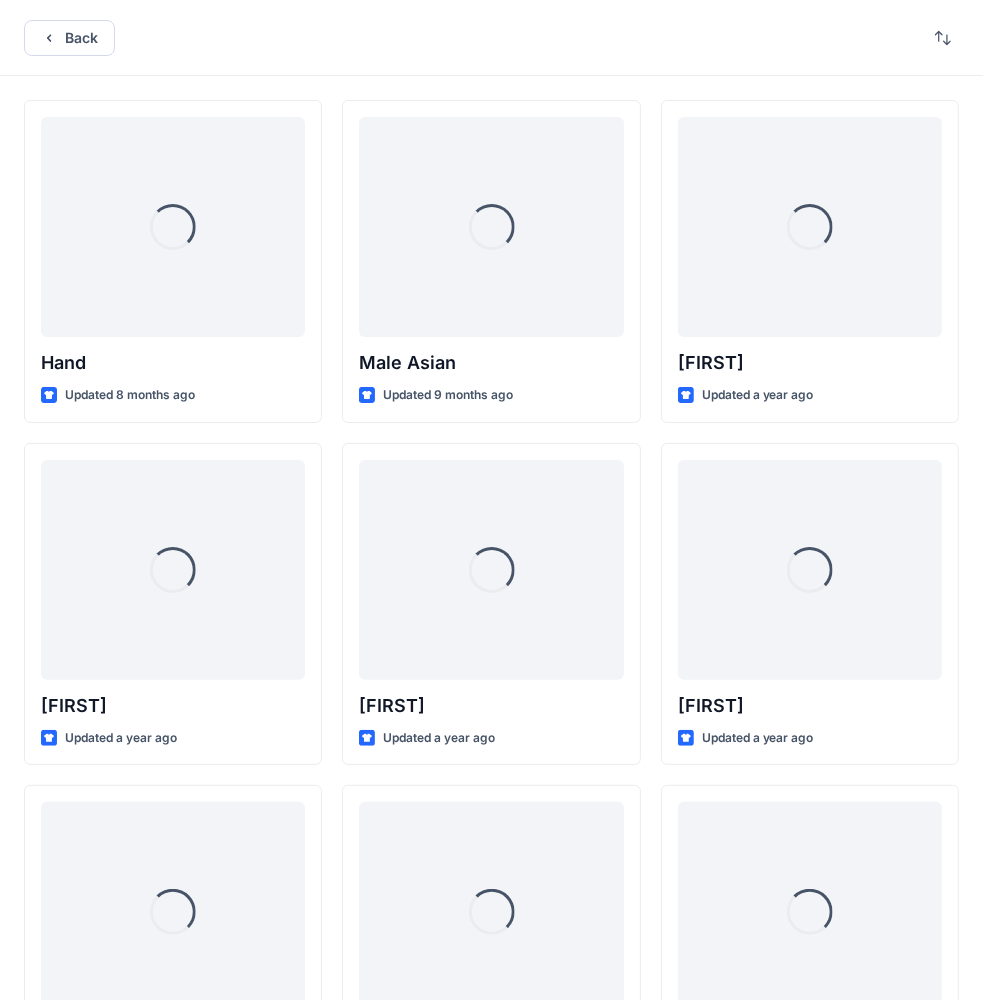 scroll, scrollTop: 1900, scrollLeft: 0, axis: vertical 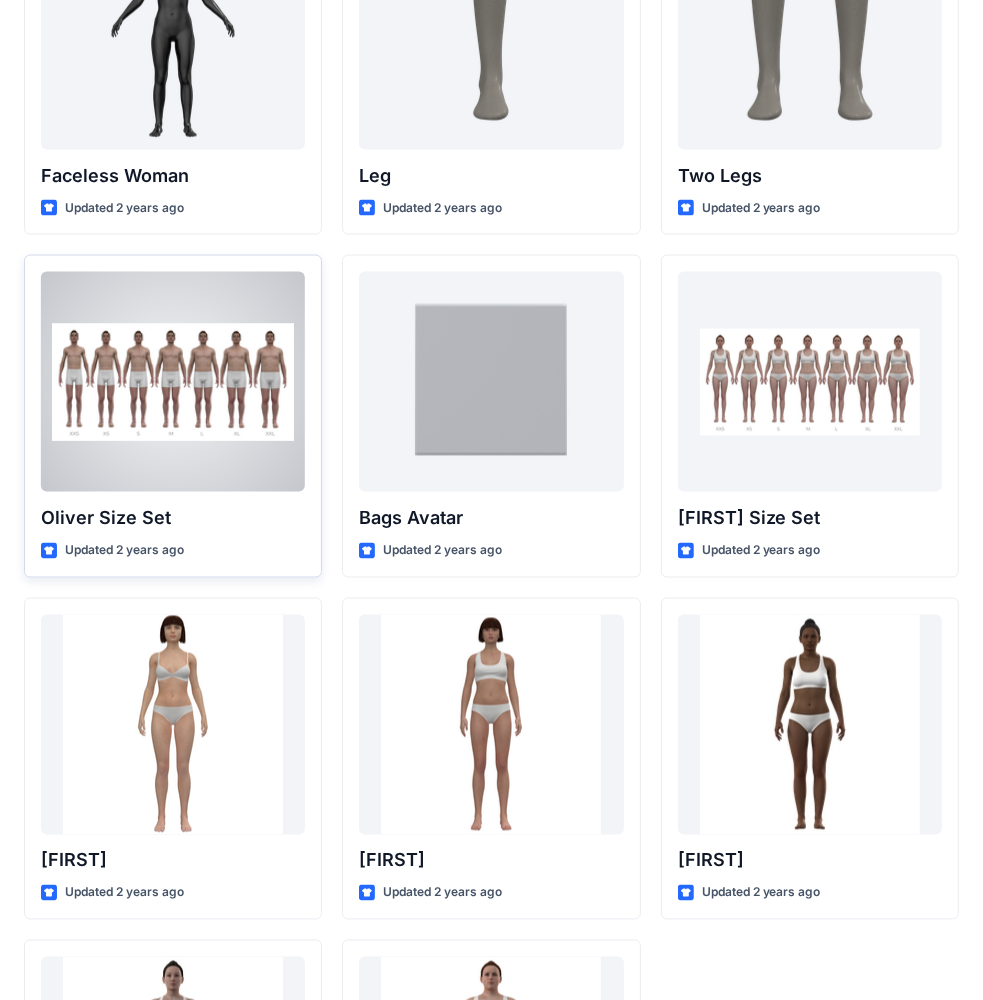 click at bounding box center (173, 382) 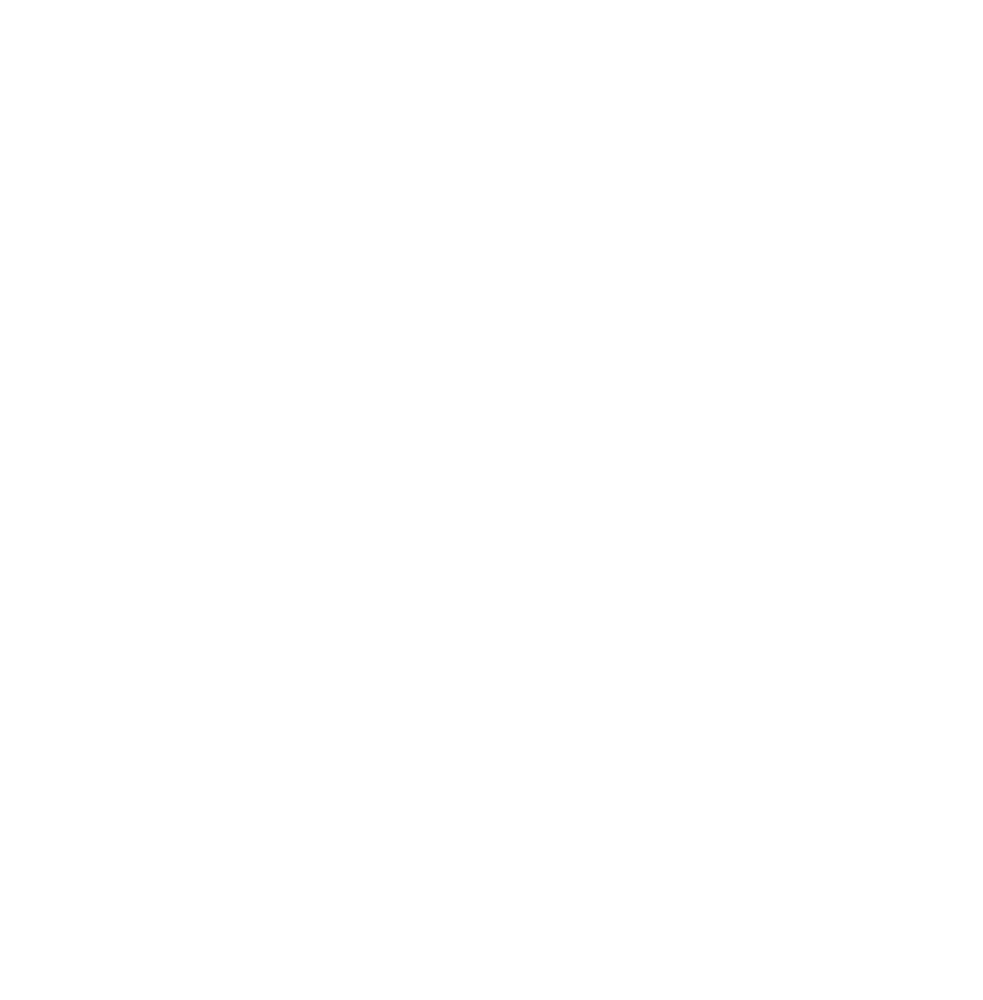 scroll, scrollTop: 0, scrollLeft: 0, axis: both 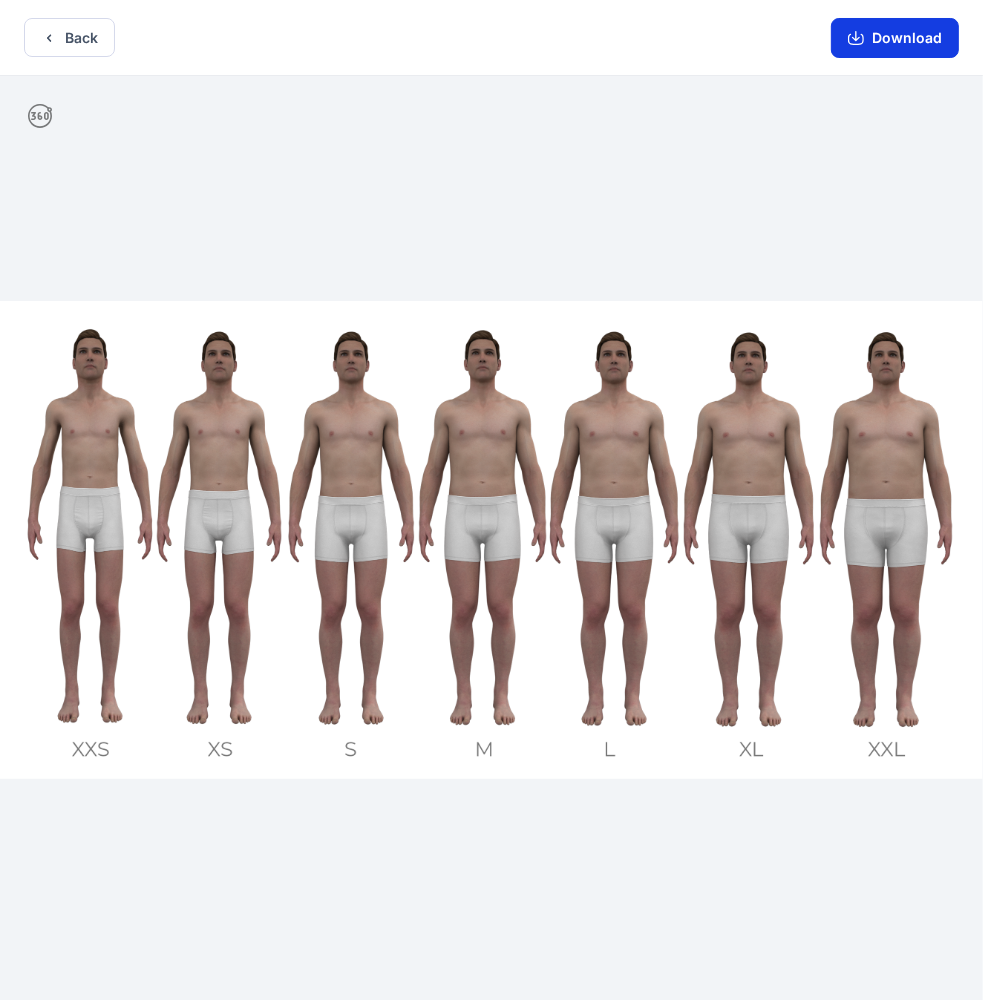 click 